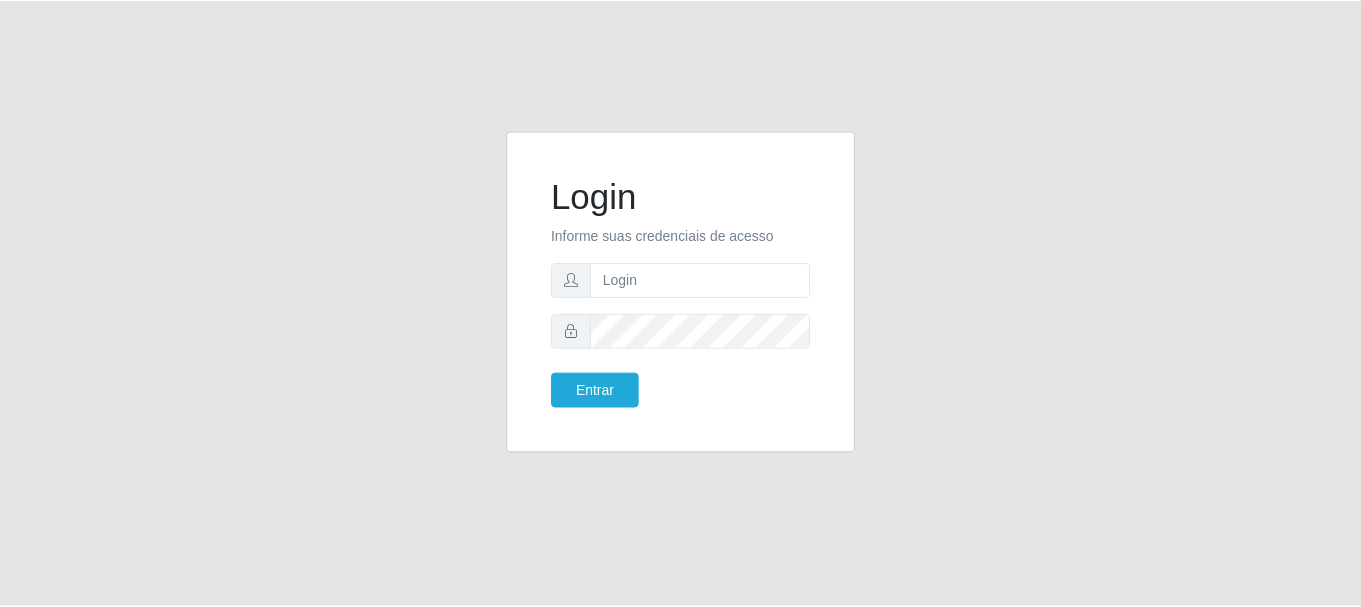 scroll, scrollTop: 0, scrollLeft: 0, axis: both 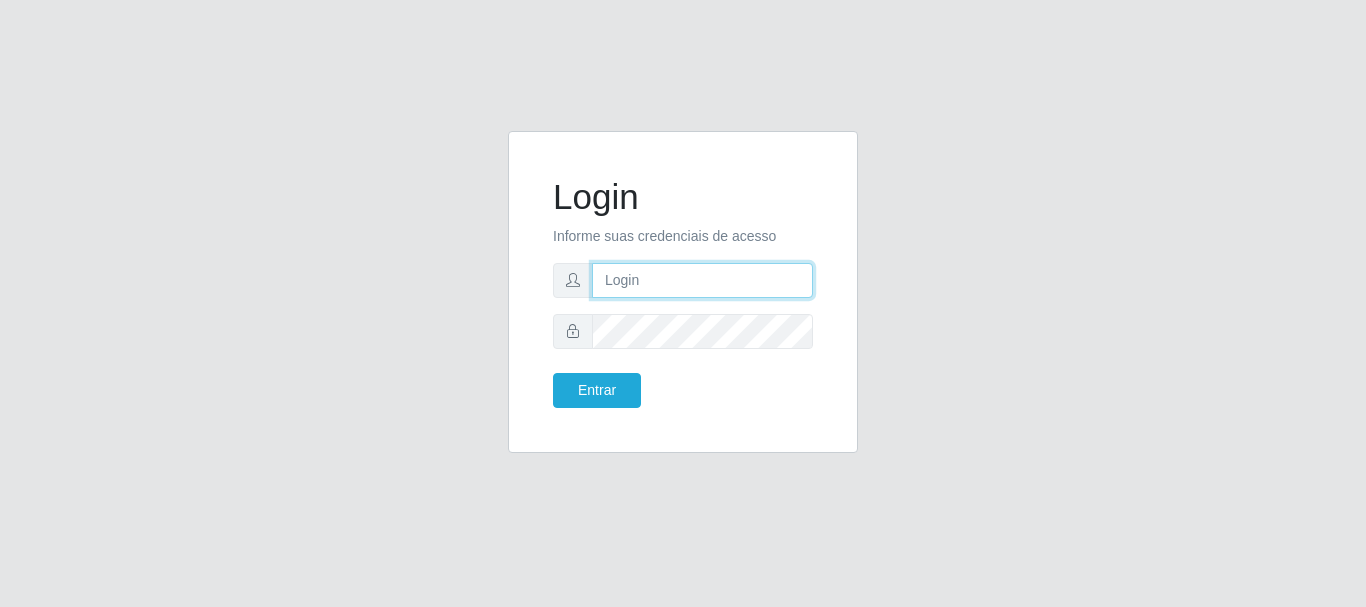 click at bounding box center [702, 280] 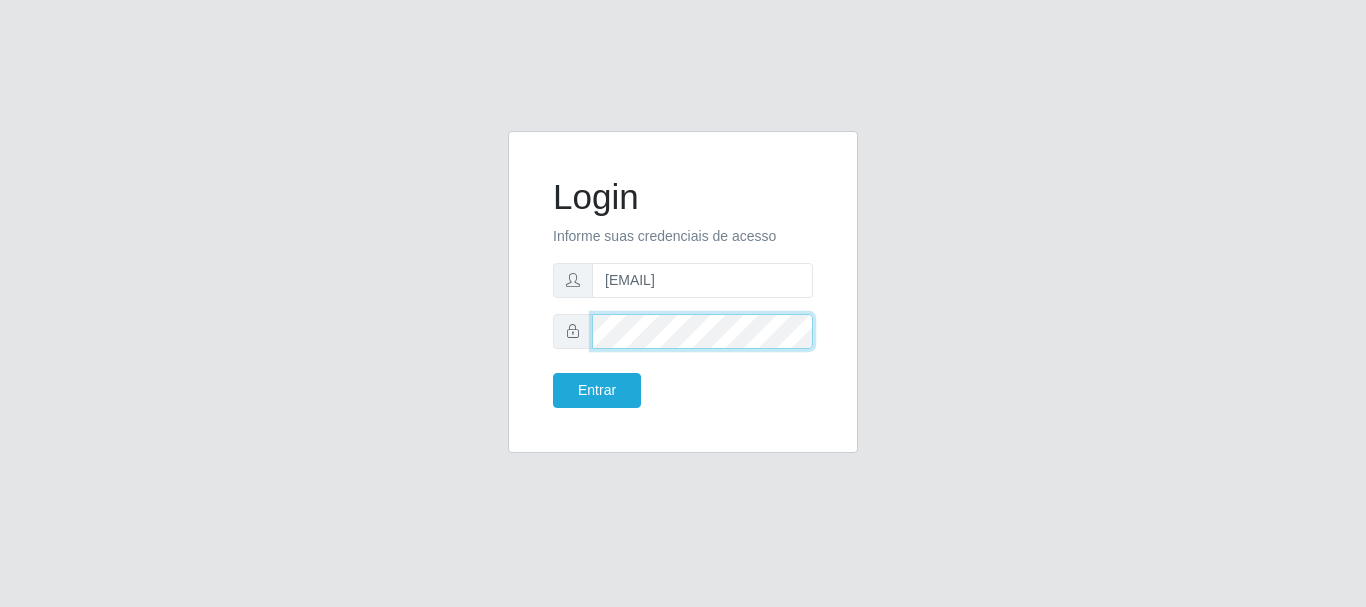 click on "Entrar" at bounding box center [597, 390] 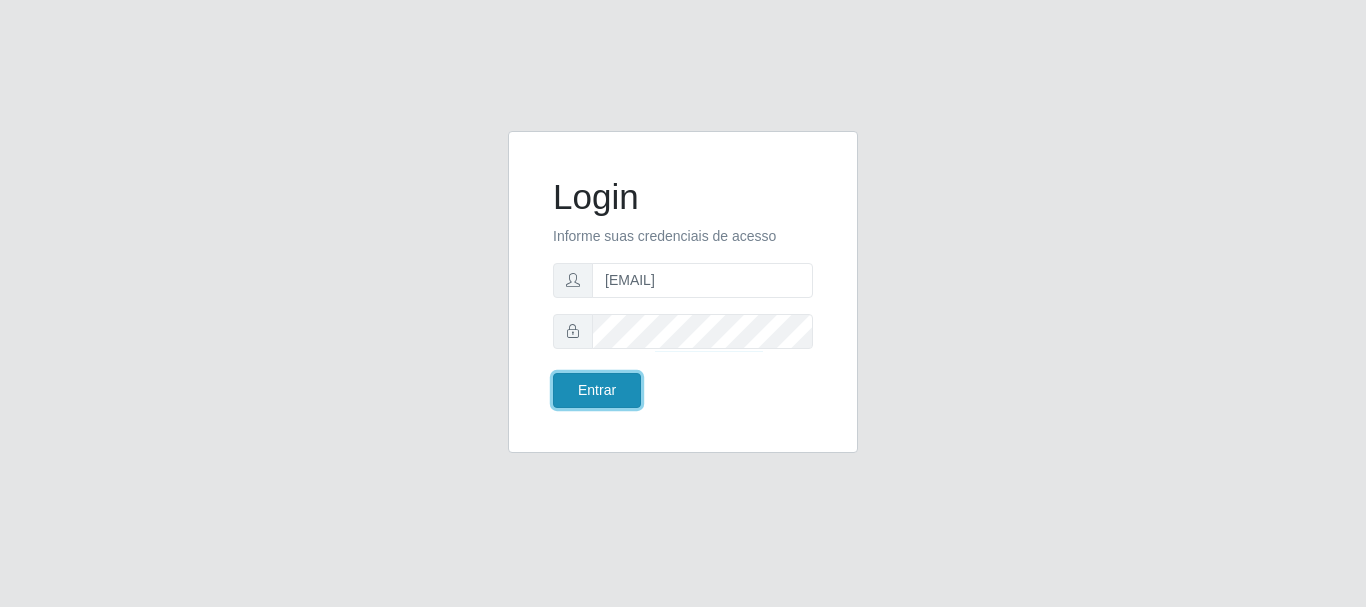 click on "Entrar" at bounding box center [597, 390] 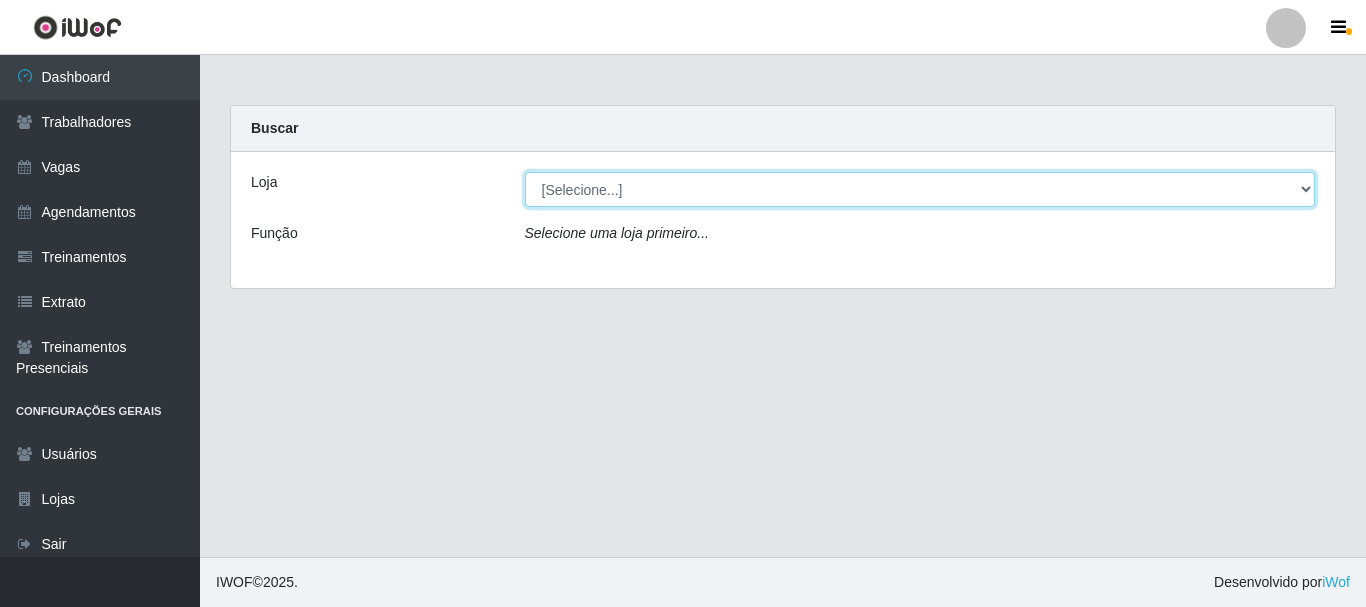 click on "[Selecione...] [BRAND] - B4 [CITY]" at bounding box center (920, 189) 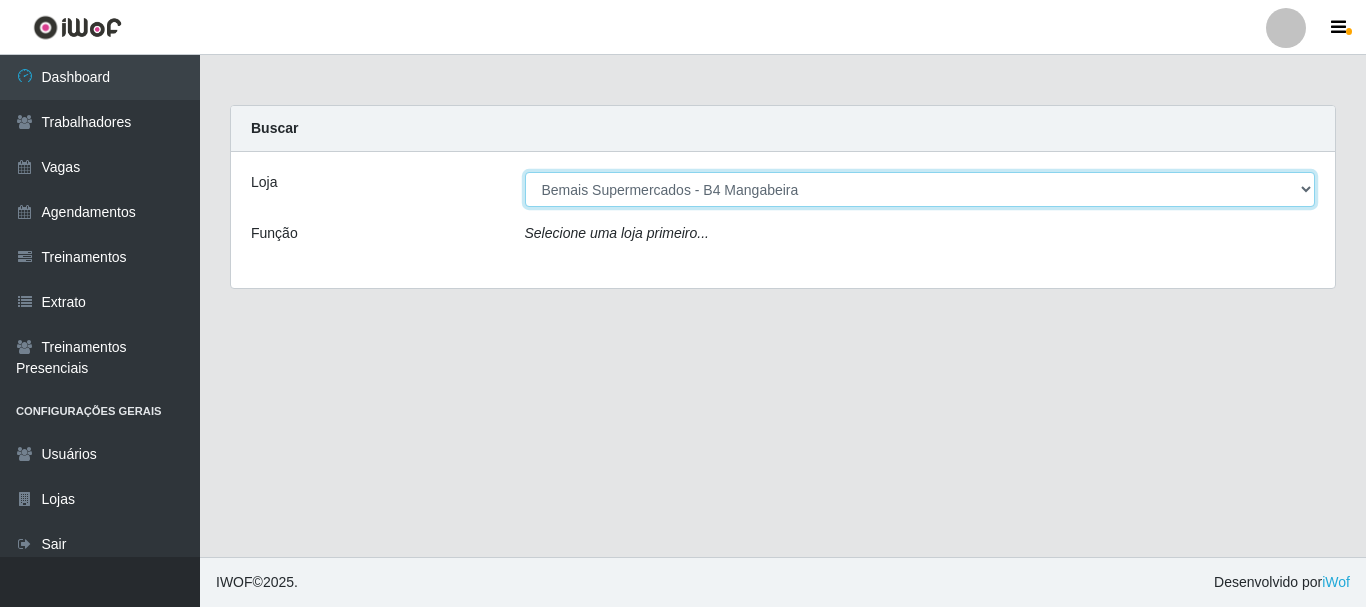 click on "[Selecione...] [BRAND] - B4 [CITY]" at bounding box center (920, 189) 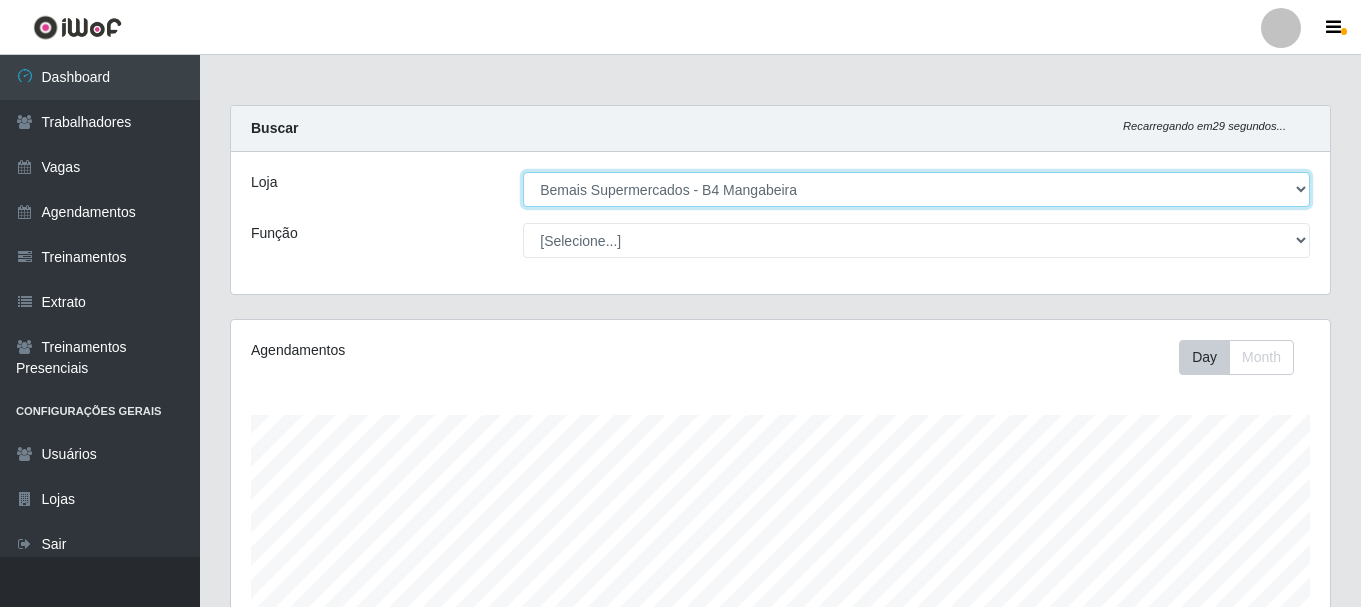 scroll, scrollTop: 999585, scrollLeft: 998901, axis: both 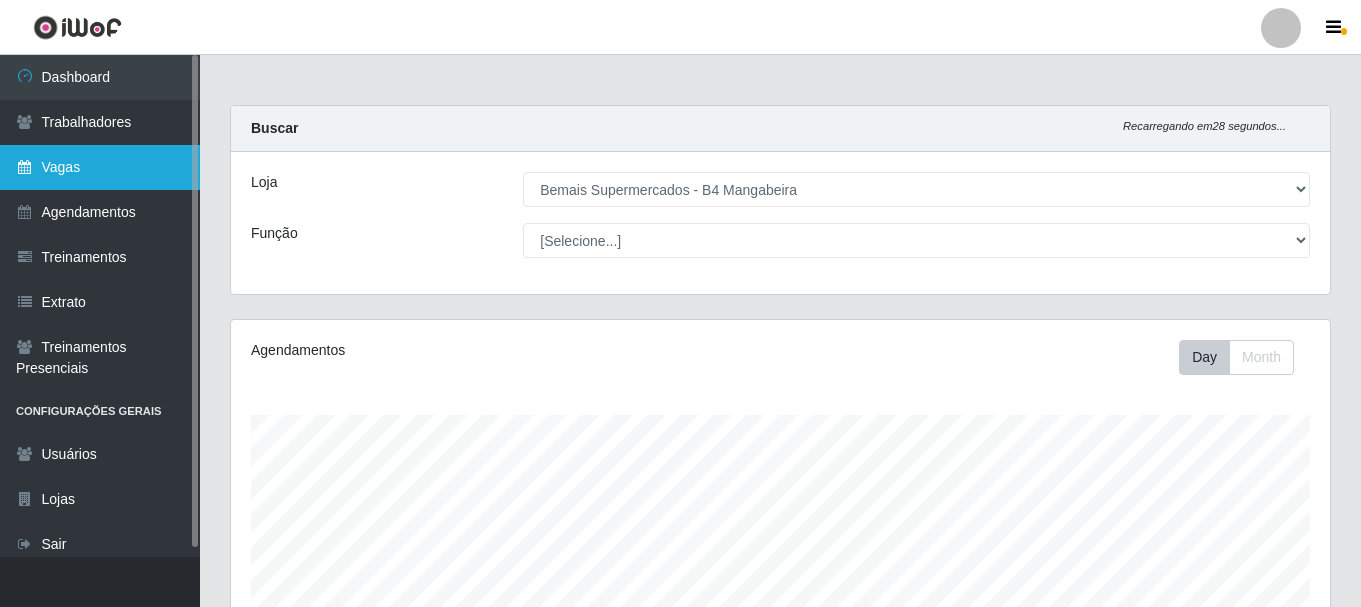 click on "Vagas" at bounding box center (100, 167) 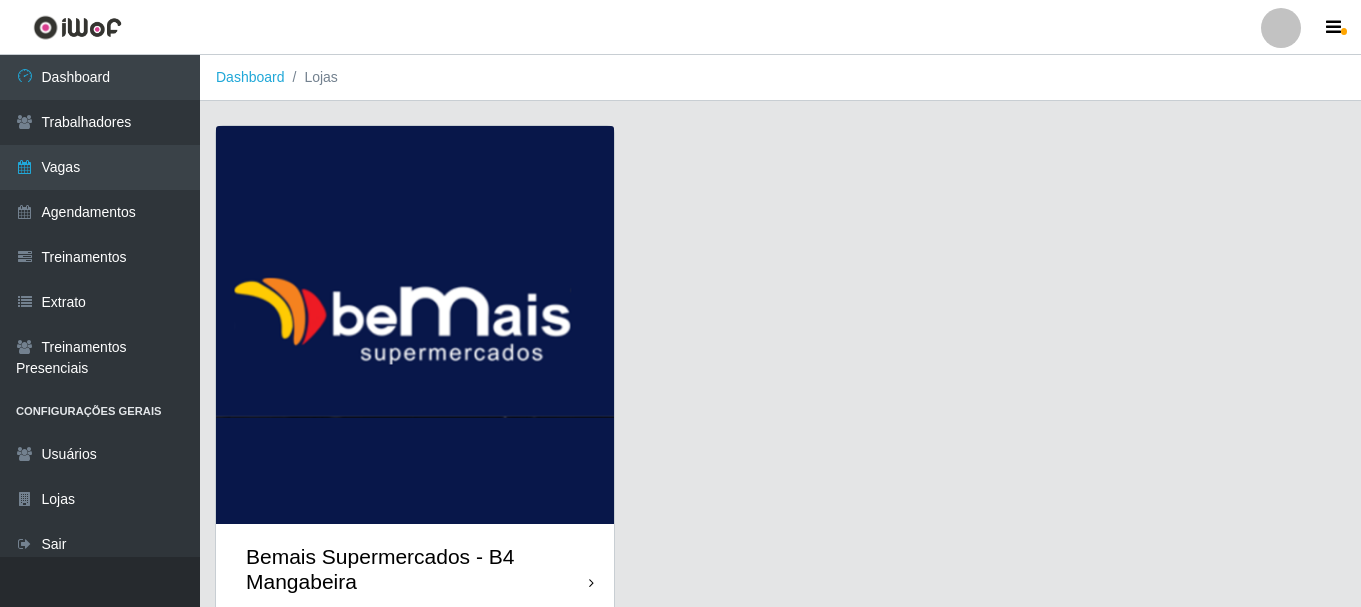 click at bounding box center [415, 325] 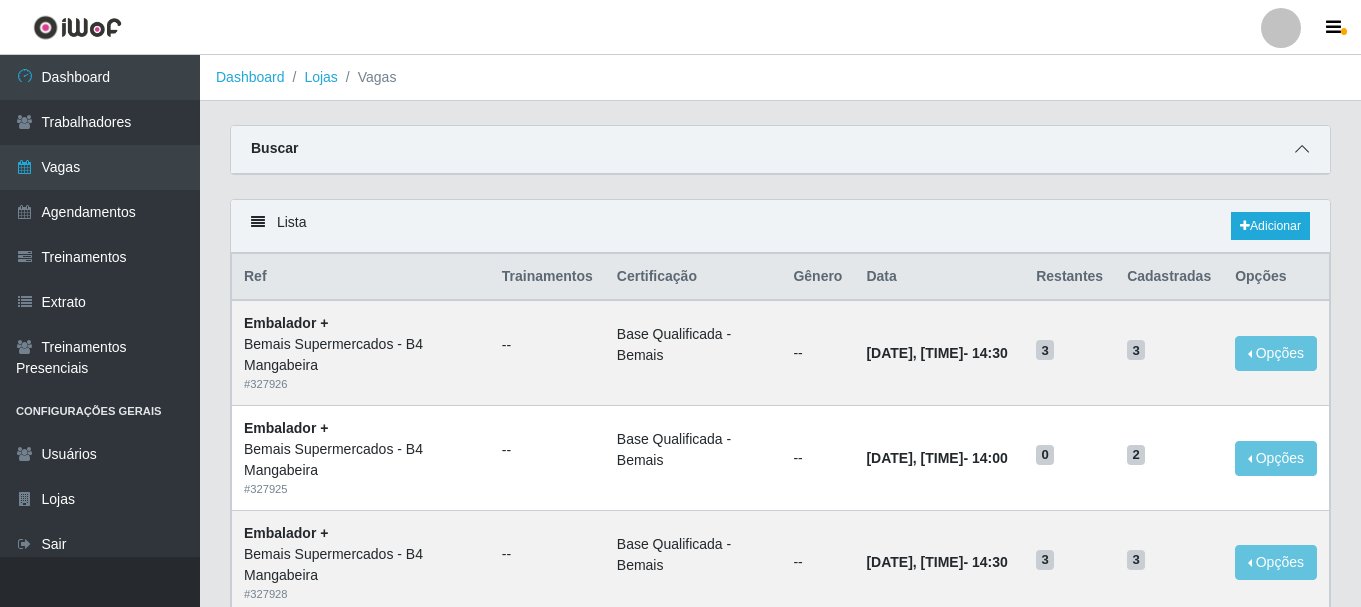 click at bounding box center (1302, 149) 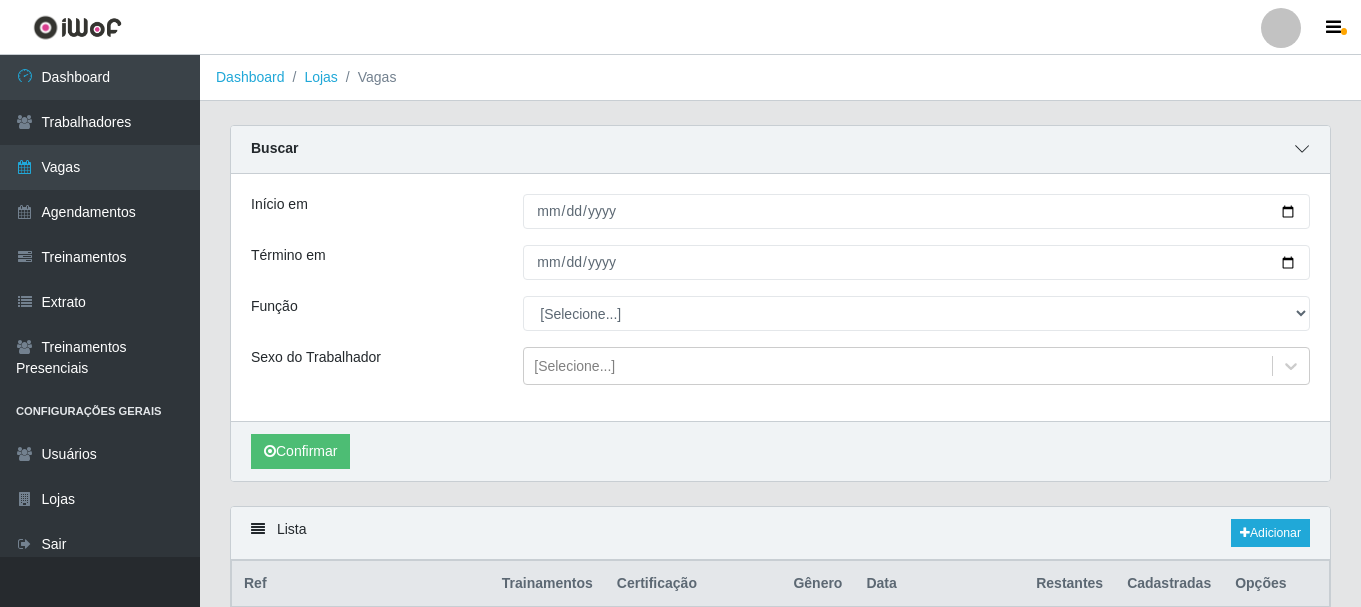 click at bounding box center (1302, 149) 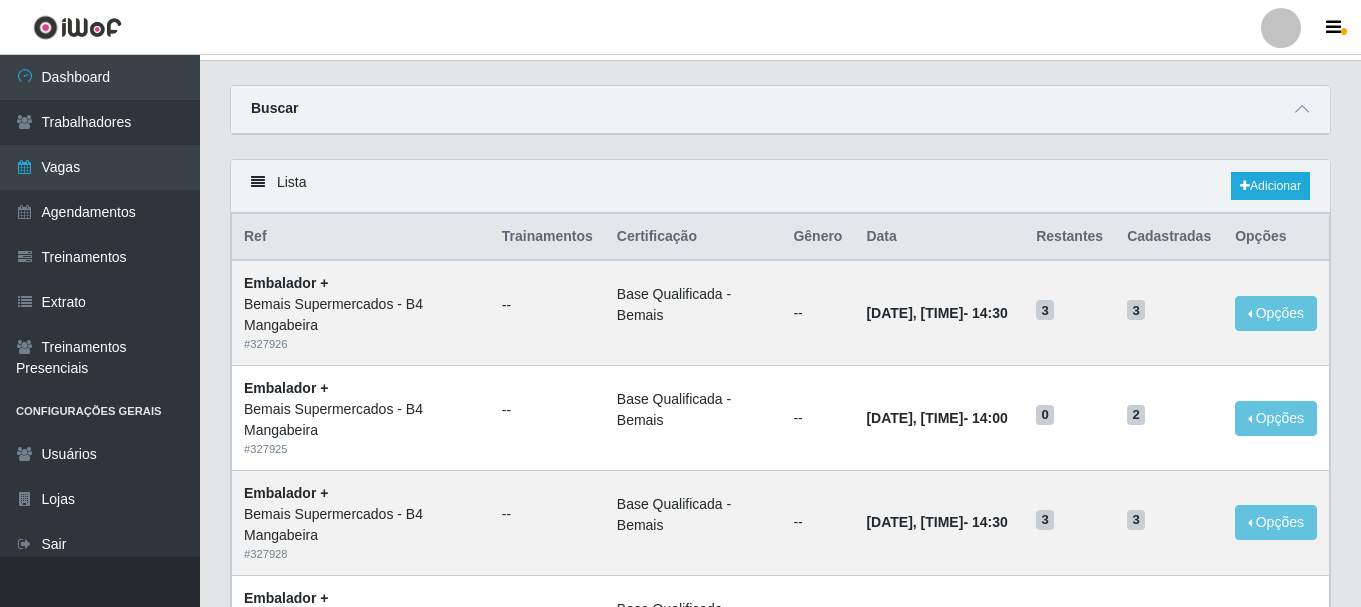 scroll, scrollTop: 0, scrollLeft: 0, axis: both 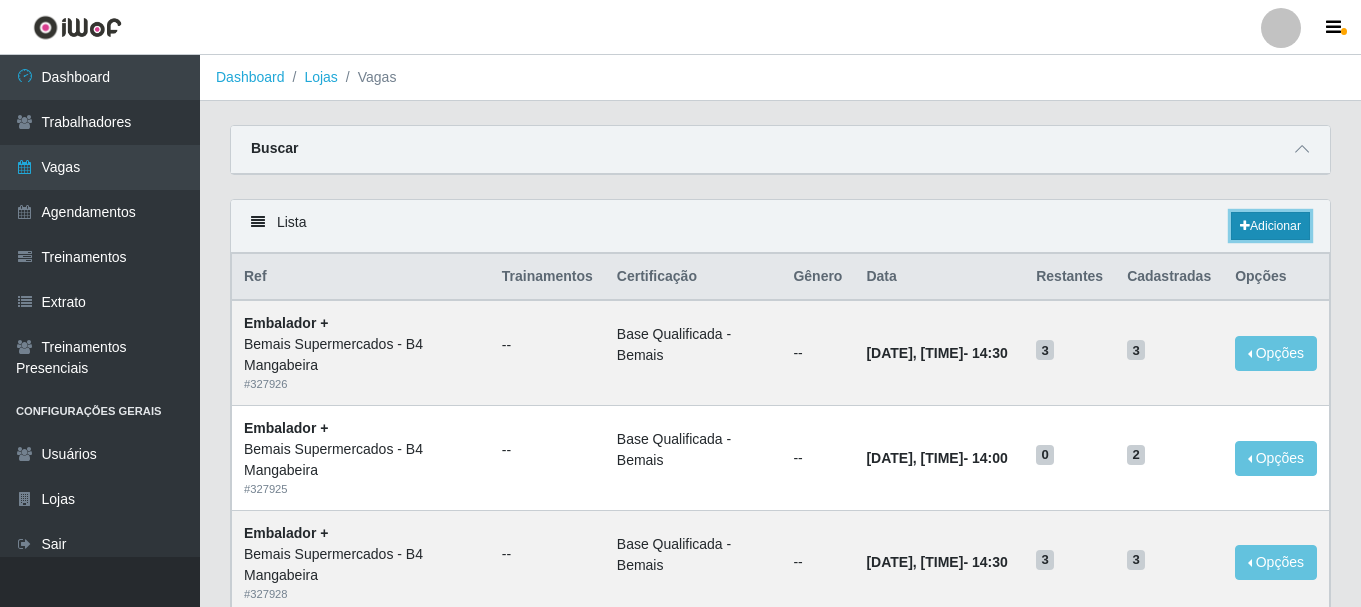 click on "Adicionar" at bounding box center (1270, 226) 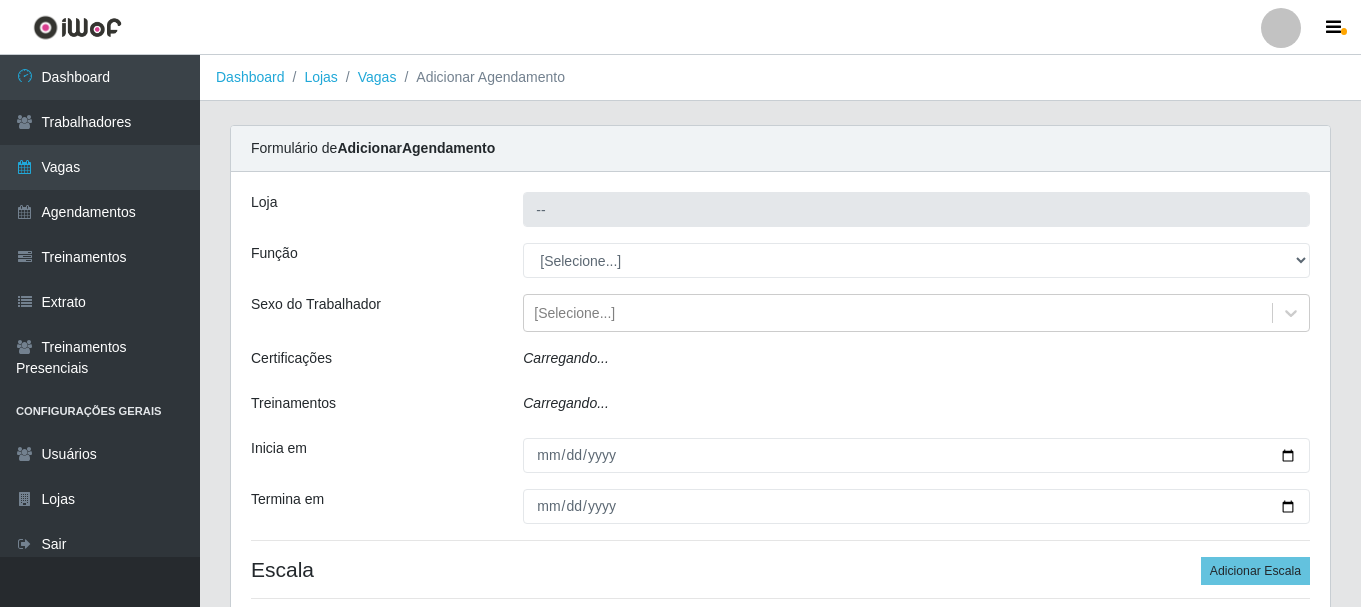 type on "Bemais Supermercados - B4 Mangabeira" 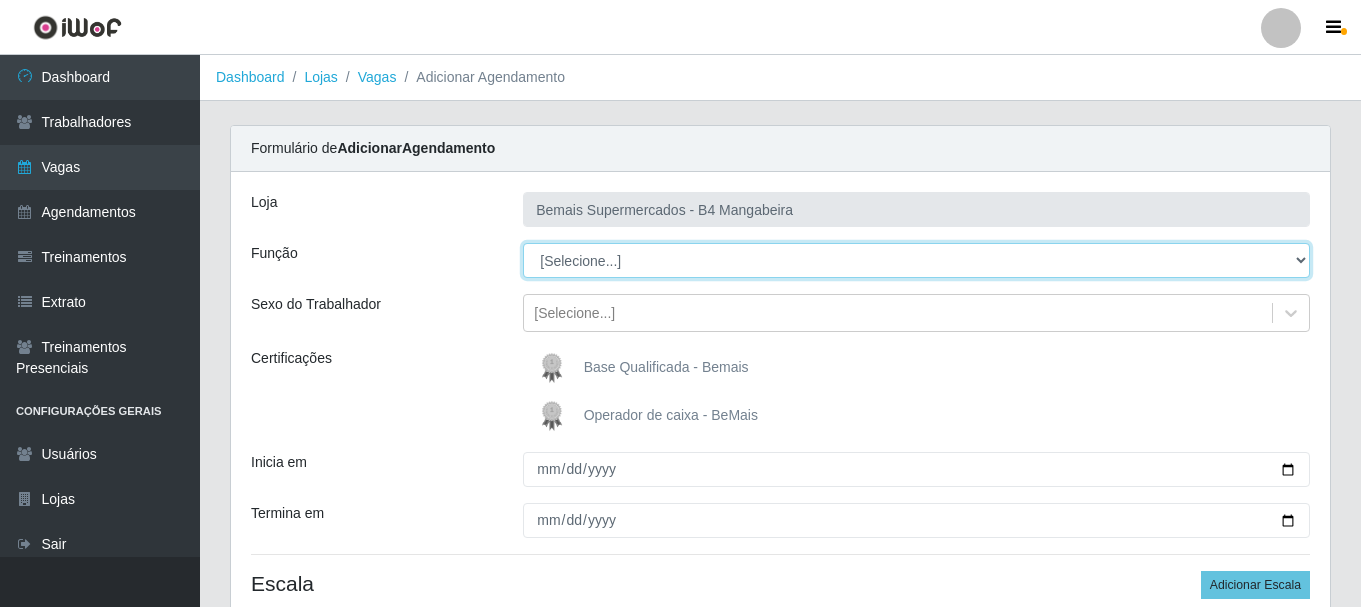 click on "[Selecione...] ASG ASG + ASG ++ Auxiliar de Estacionamento Auxiliar de Estacionamento + Auxiliar de Estacionamento ++ Balconista de Açougue  Balconista de Açougue + Balconista de Açougue ++ Balconista de Frios Balconista de Frios + Balconista de Frios ++ Balconista de Padaria  Balconista de Padaria + Balconista de Padaria ++ Embalador Embalador + Embalador ++ Operador de Caixa Operador de Caixa + Operador de Caixa ++ Repositor  Repositor + Repositor ++ Repositor de Hortifruti Repositor de Hortifruti + Repositor de Hortifruti ++" at bounding box center [916, 260] 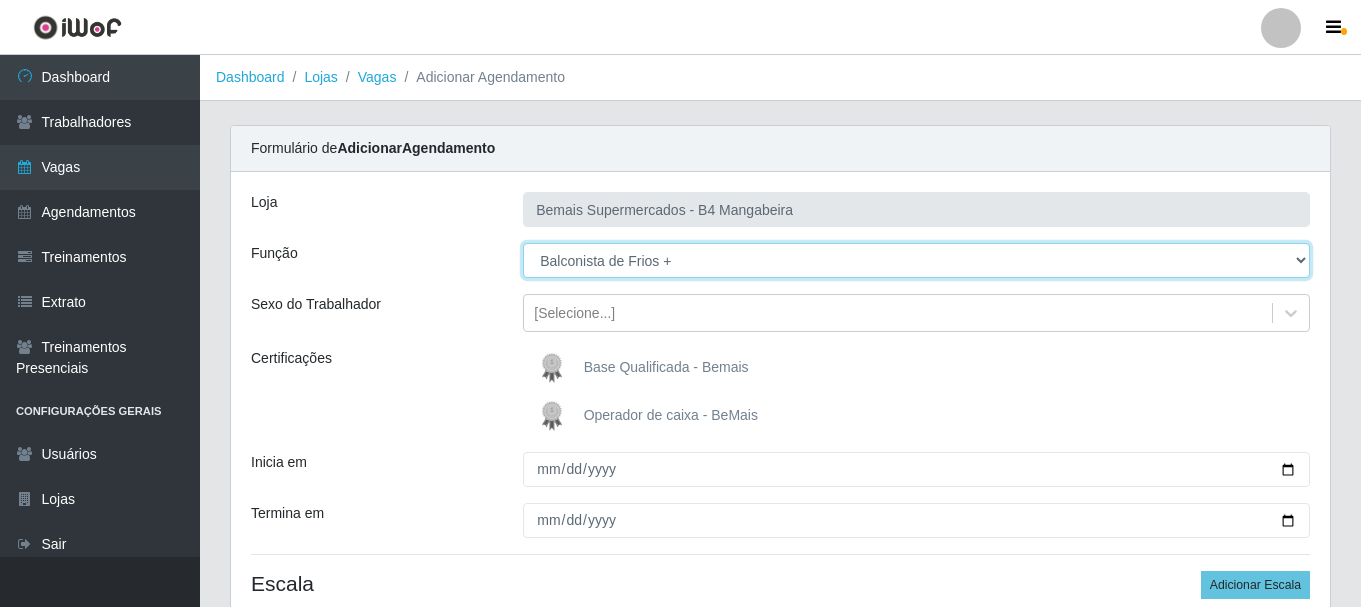 click on "[Selecione...] ASG ASG + ASG ++ Auxiliar de Estacionamento Auxiliar de Estacionamento + Auxiliar de Estacionamento ++ Balconista de Açougue  Balconista de Açougue + Balconista de Açougue ++ Balconista de Frios Balconista de Frios + Balconista de Frios ++ Balconista de Padaria  Balconista de Padaria + Balconista de Padaria ++ Embalador Embalador + Embalador ++ Operador de Caixa Operador de Caixa + Operador de Caixa ++ Repositor  Repositor + Repositor ++ Repositor de Hortifruti Repositor de Hortifruti + Repositor de Hortifruti ++" at bounding box center (916, 260) 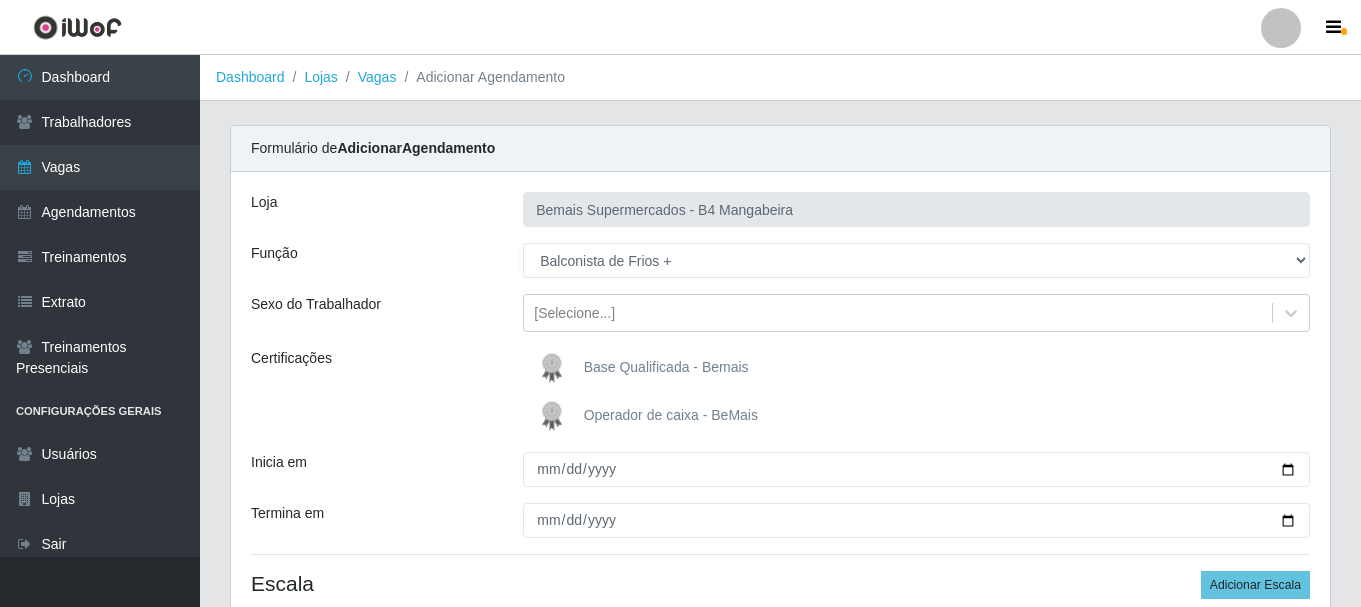 click at bounding box center [556, 368] 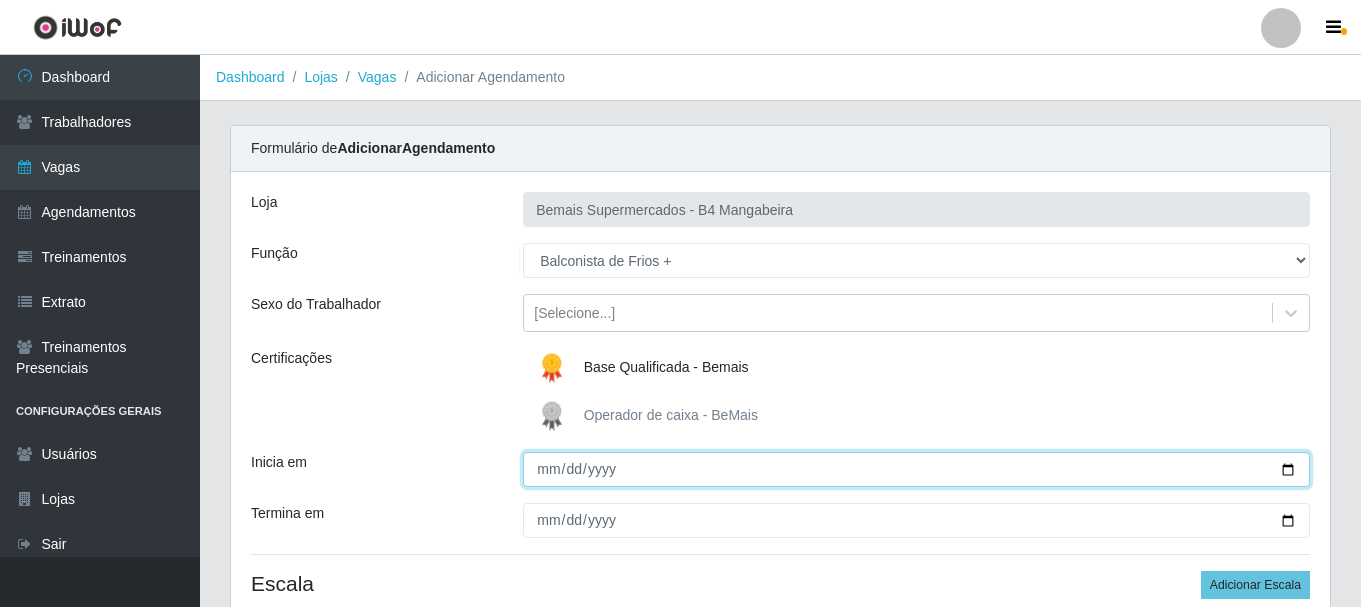 click on "Inicia em" at bounding box center (916, 469) 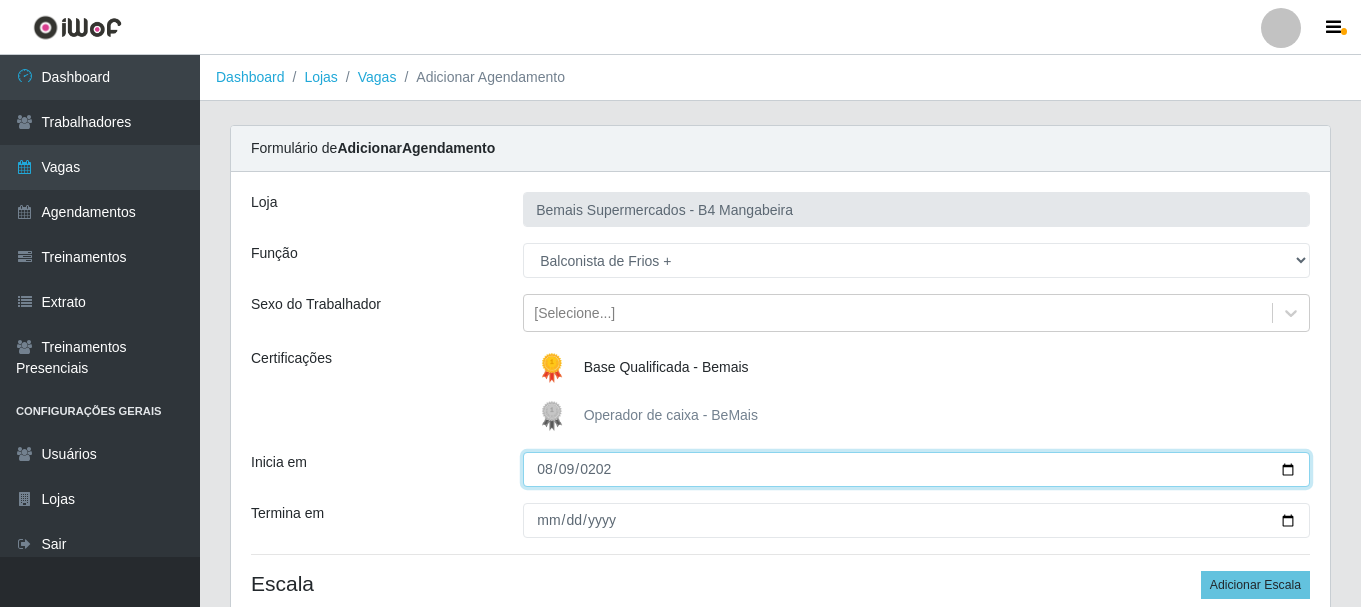 type on "2025-08-09" 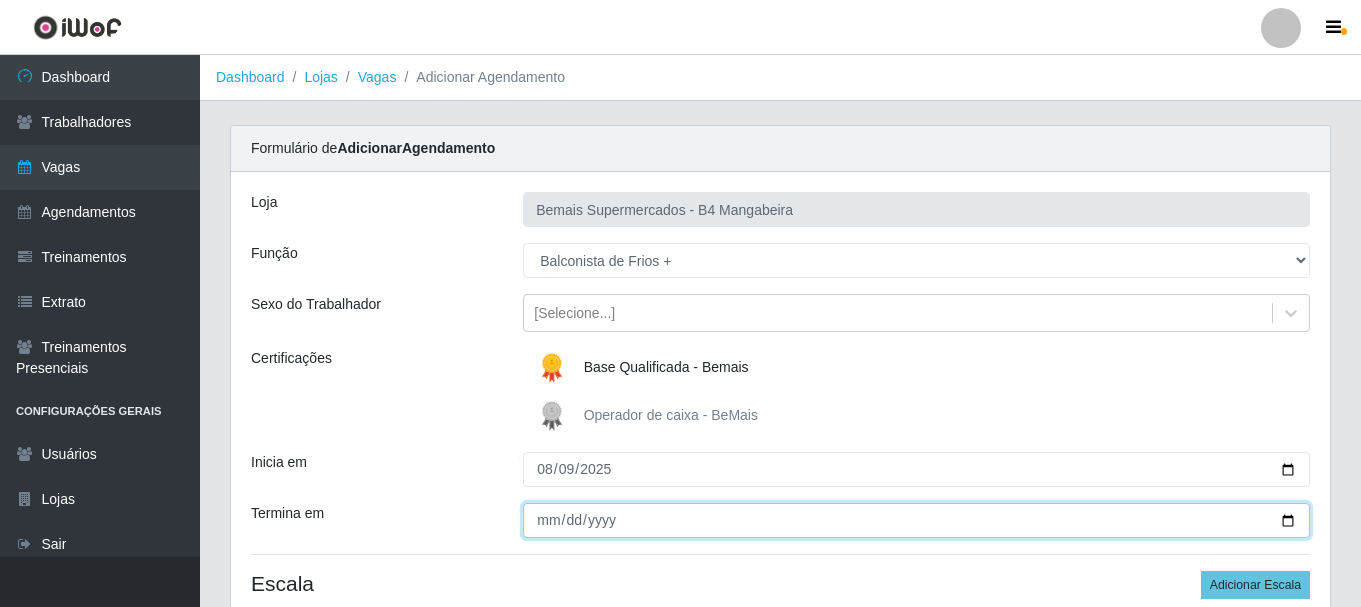 click on "Termina em" at bounding box center (916, 520) 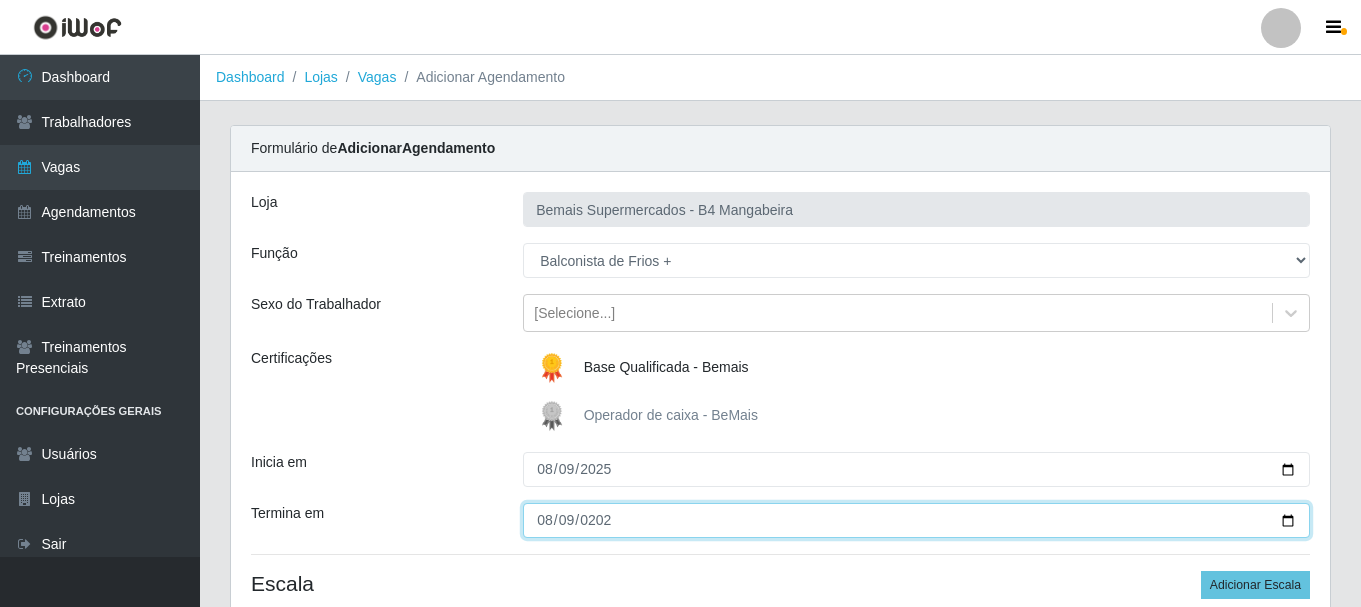 type on "2025-08-09" 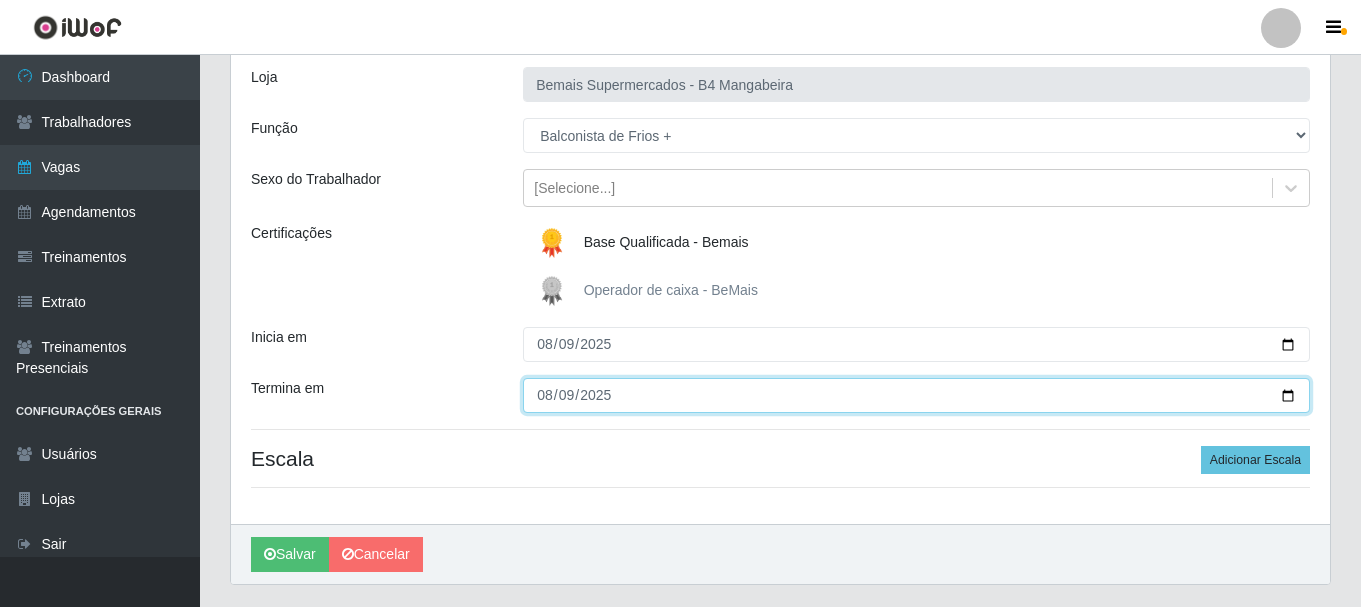scroll, scrollTop: 177, scrollLeft: 0, axis: vertical 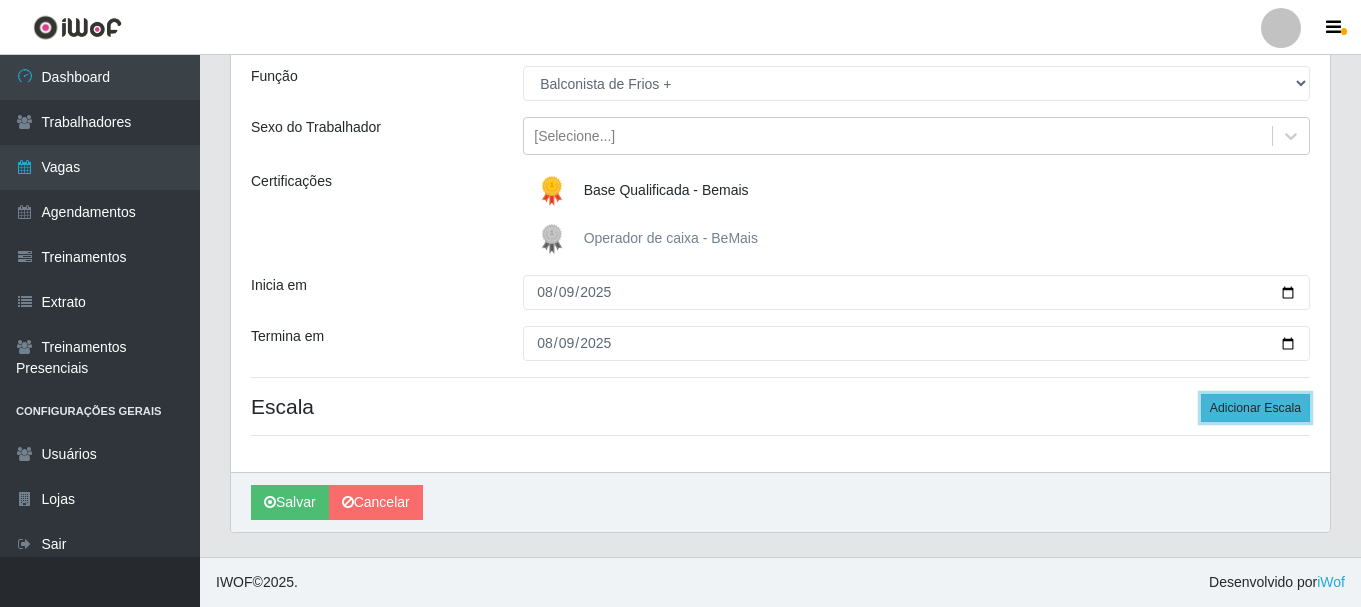 click on "Adicionar Escala" at bounding box center [1255, 408] 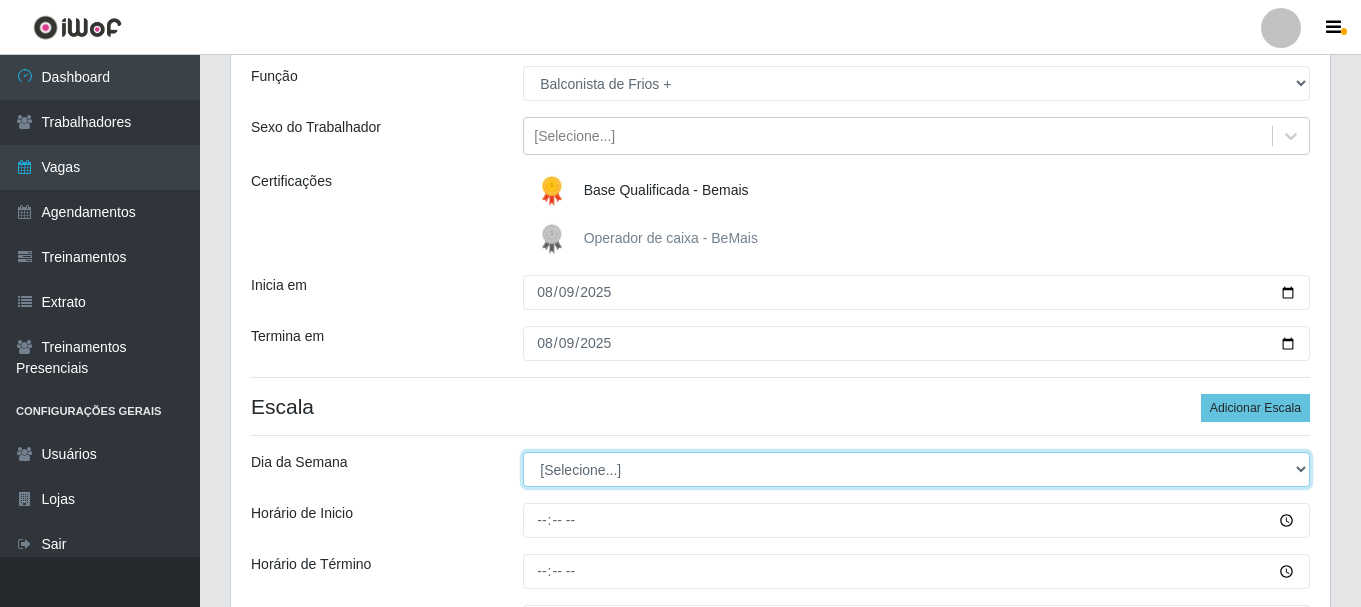 click on "[Selecione...] Segunda Terça Quarta Quinta Sexta Sábado Domingo" at bounding box center (916, 469) 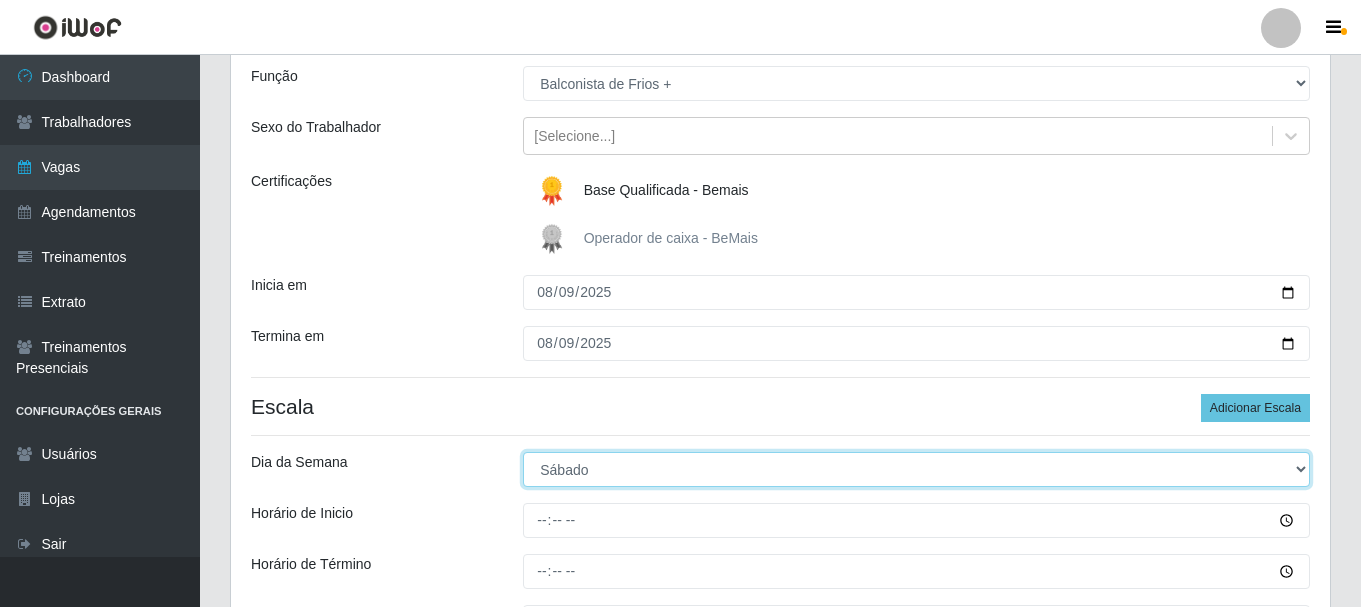 click on "[Selecione...] Segunda Terça Quarta Quinta Sexta Sábado Domingo" at bounding box center [916, 469] 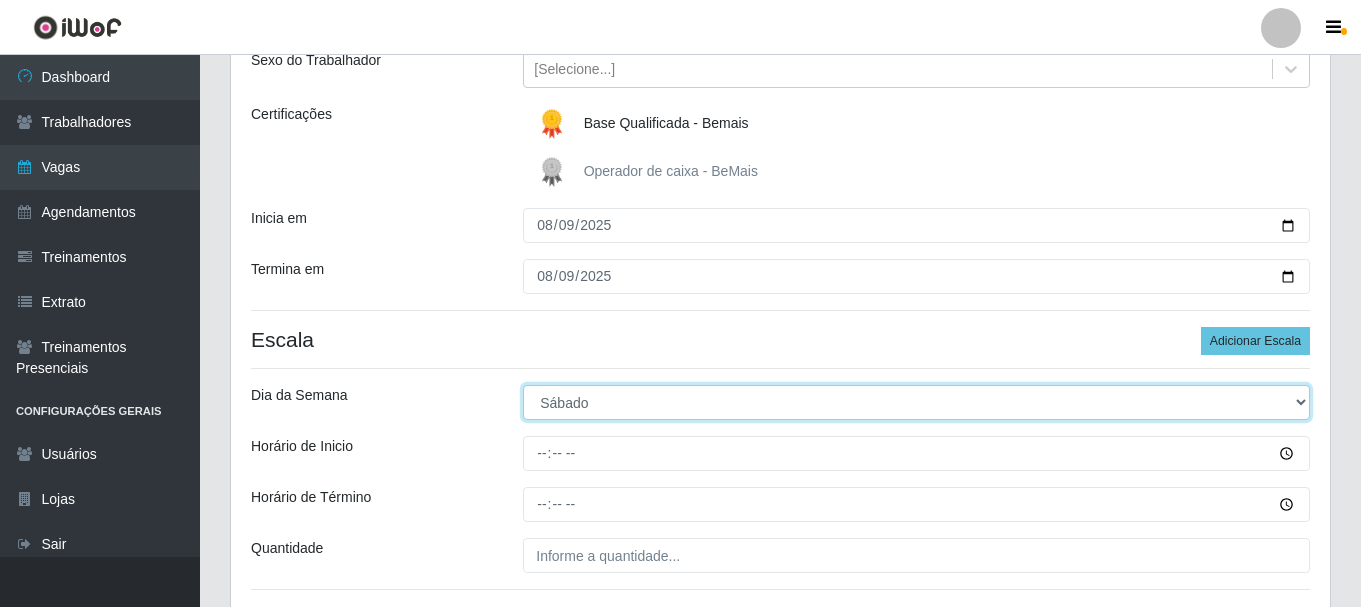 scroll, scrollTop: 277, scrollLeft: 0, axis: vertical 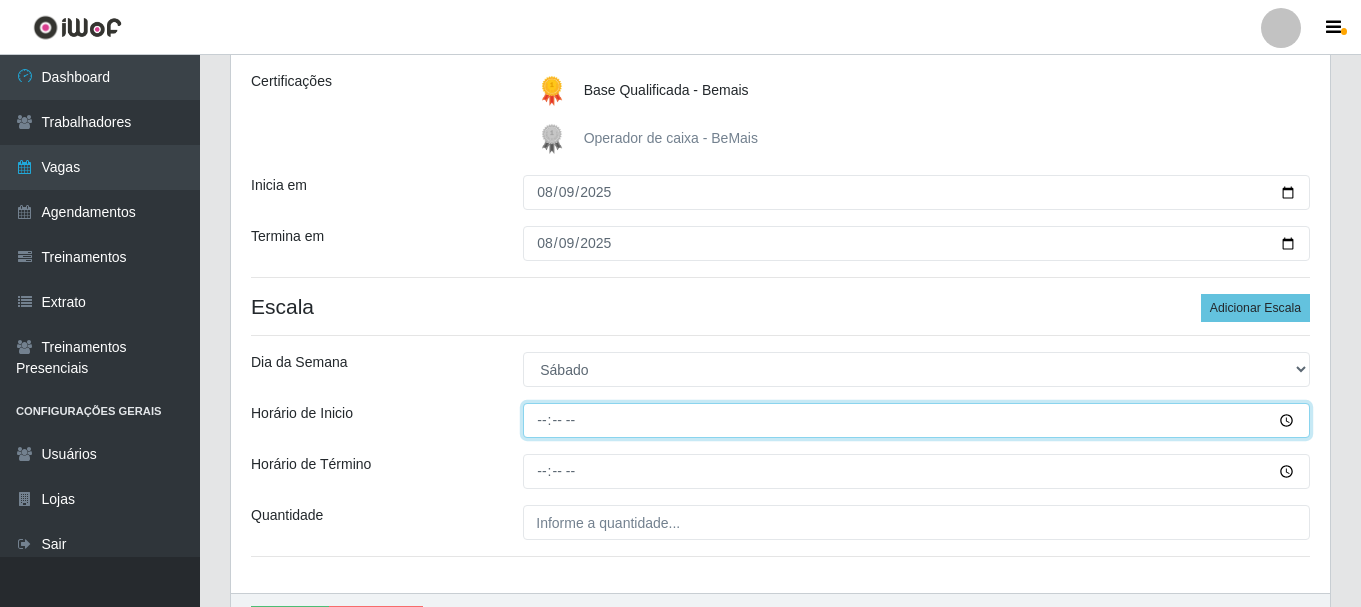 click on "Horário de Inicio" at bounding box center (916, 420) 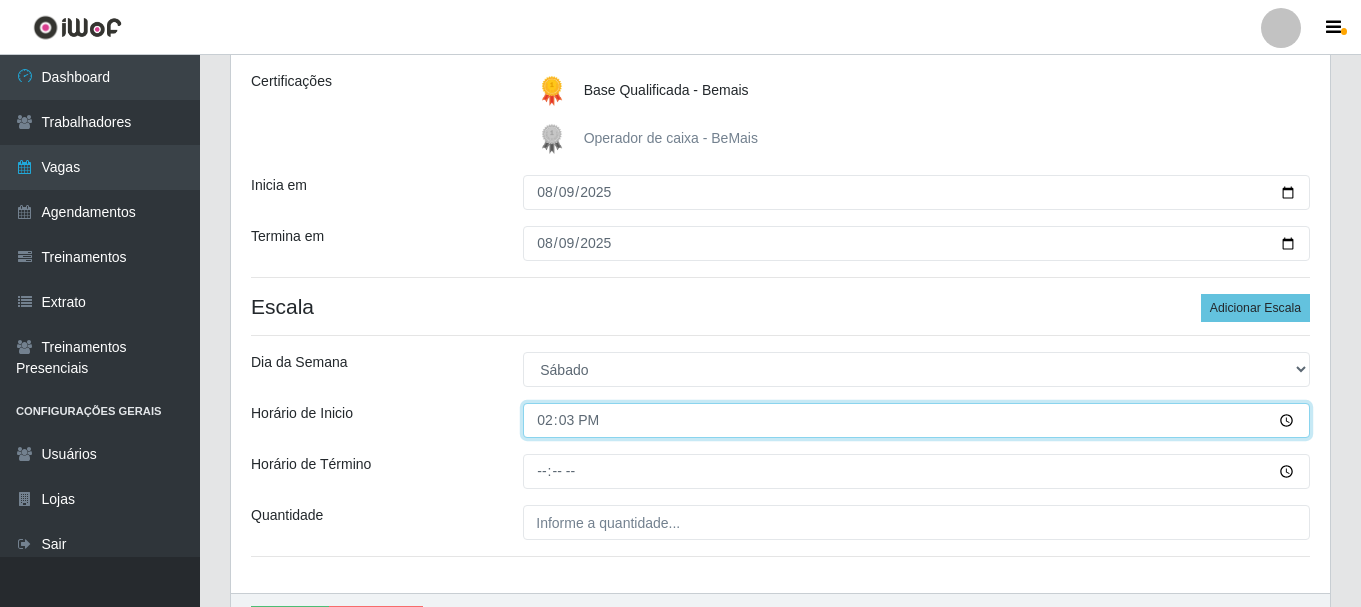 type on "14:30" 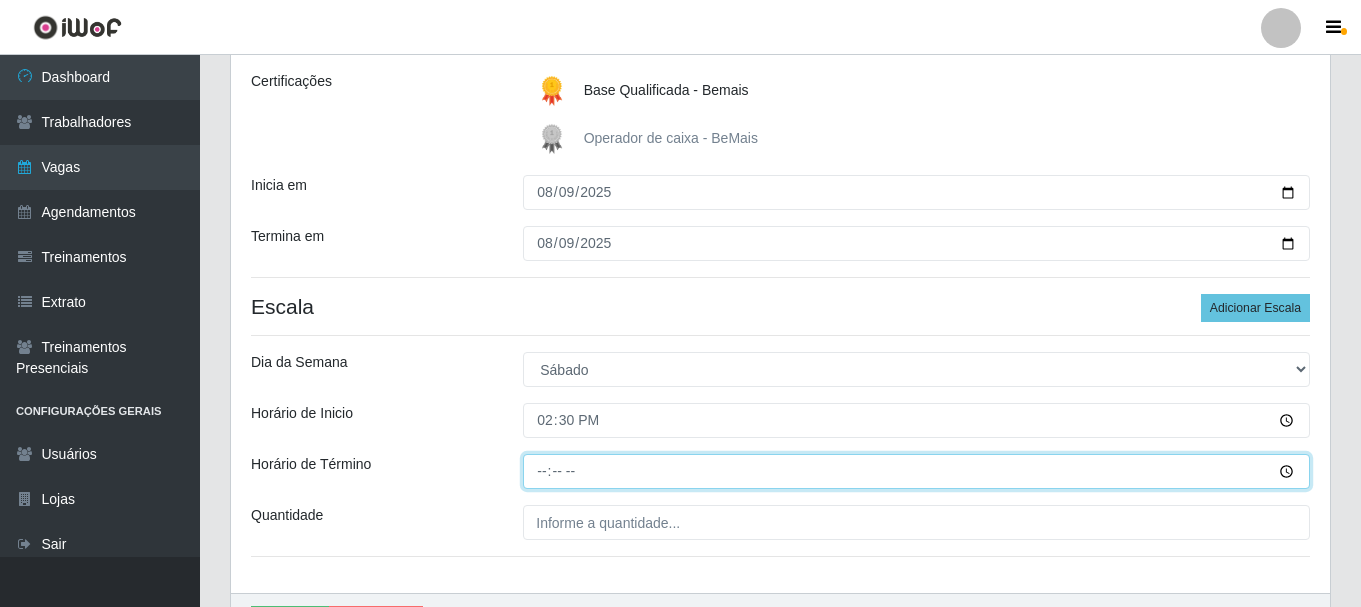 click on "Horário de Término" at bounding box center [916, 471] 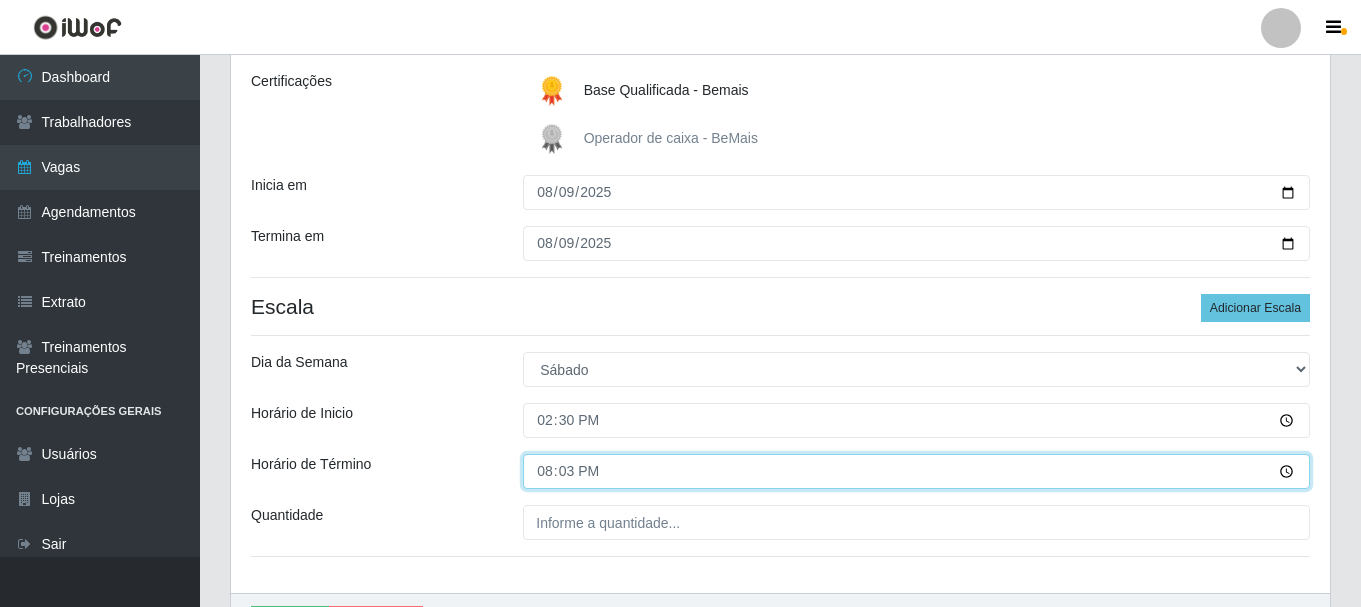 type on "20:30" 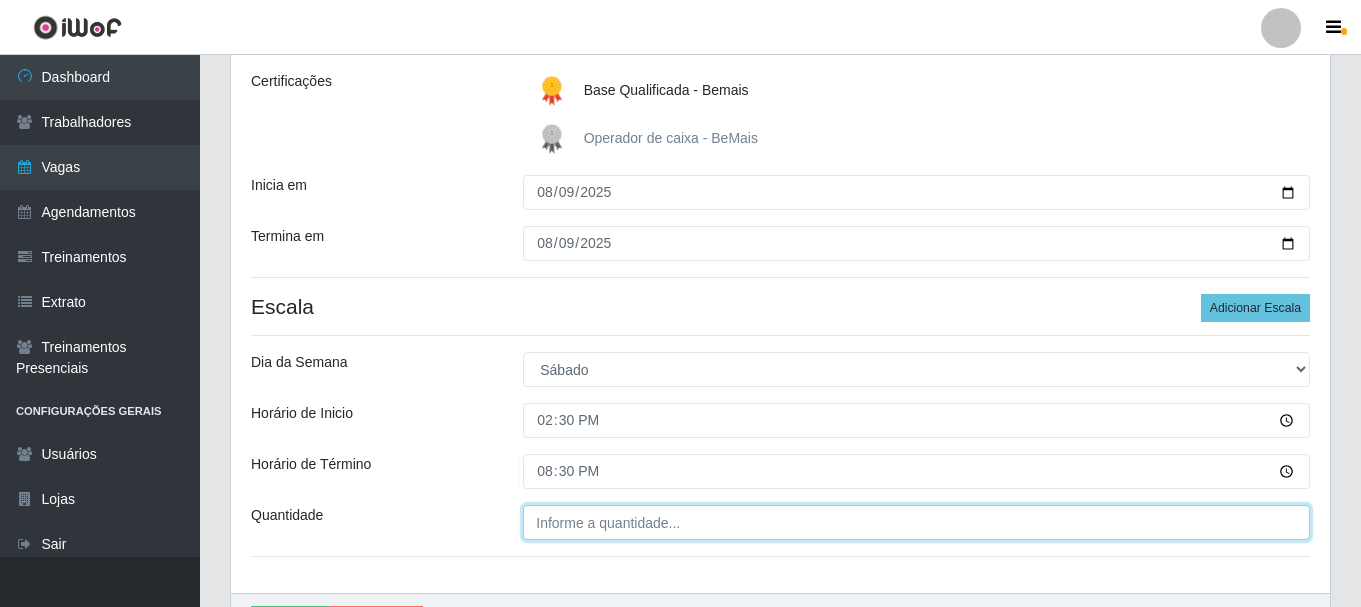 click on "Quantidade" at bounding box center (916, 522) 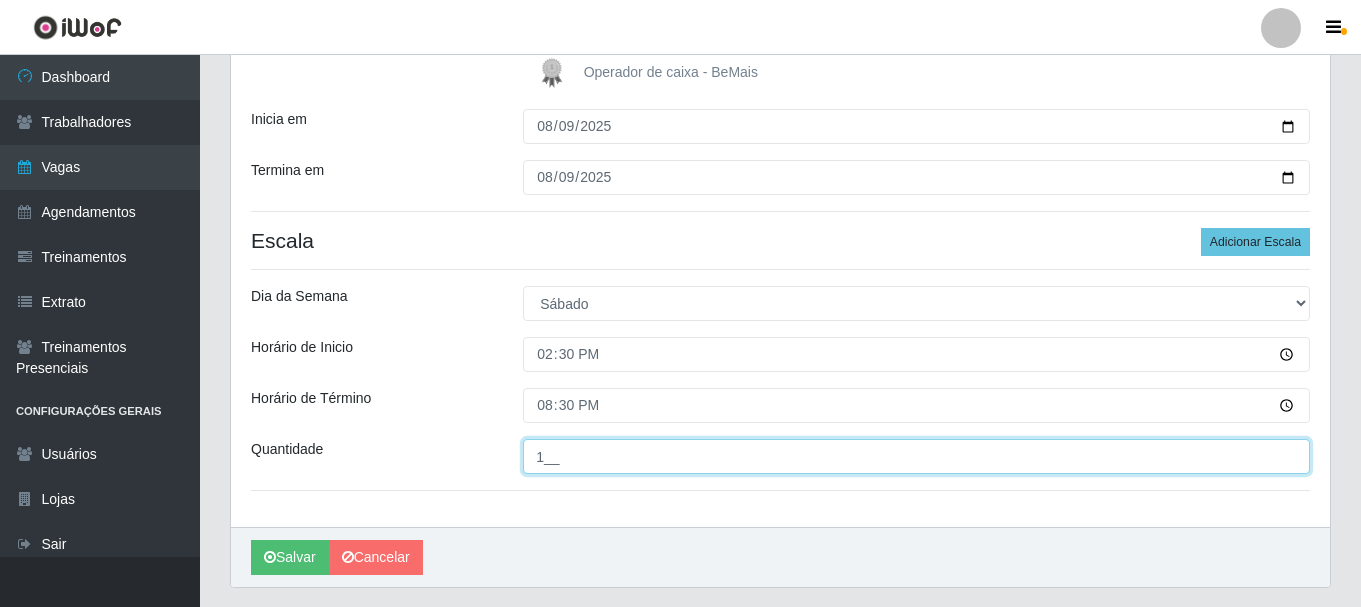 scroll, scrollTop: 377, scrollLeft: 0, axis: vertical 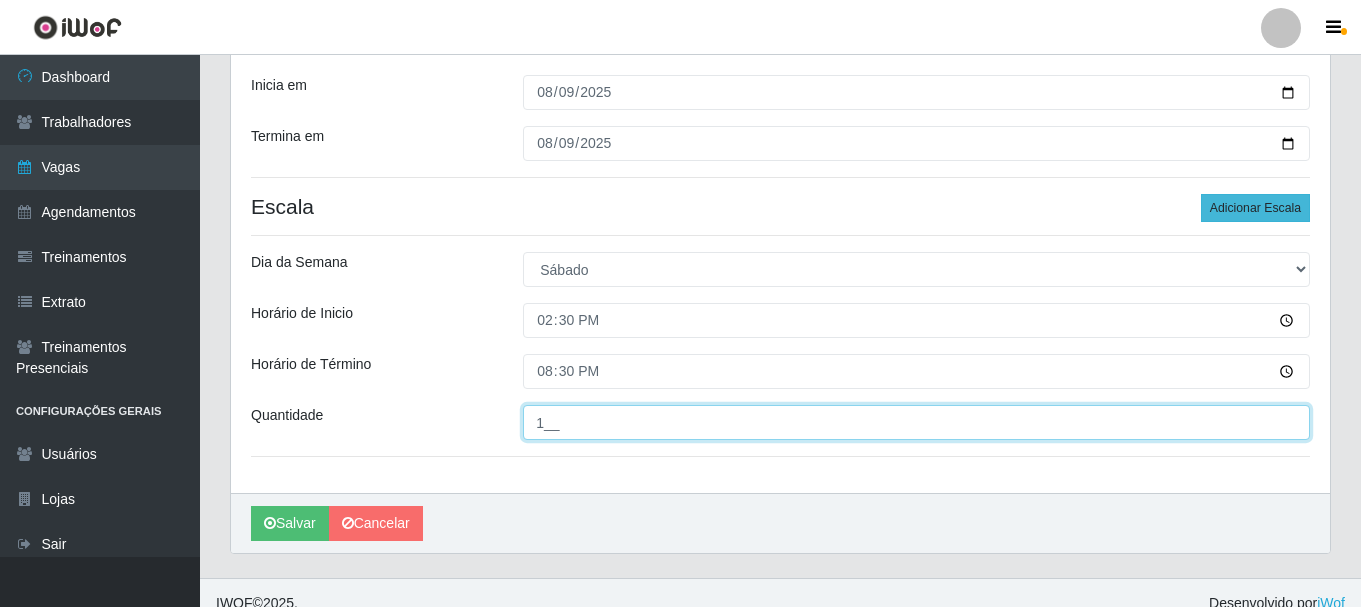 type on "1__" 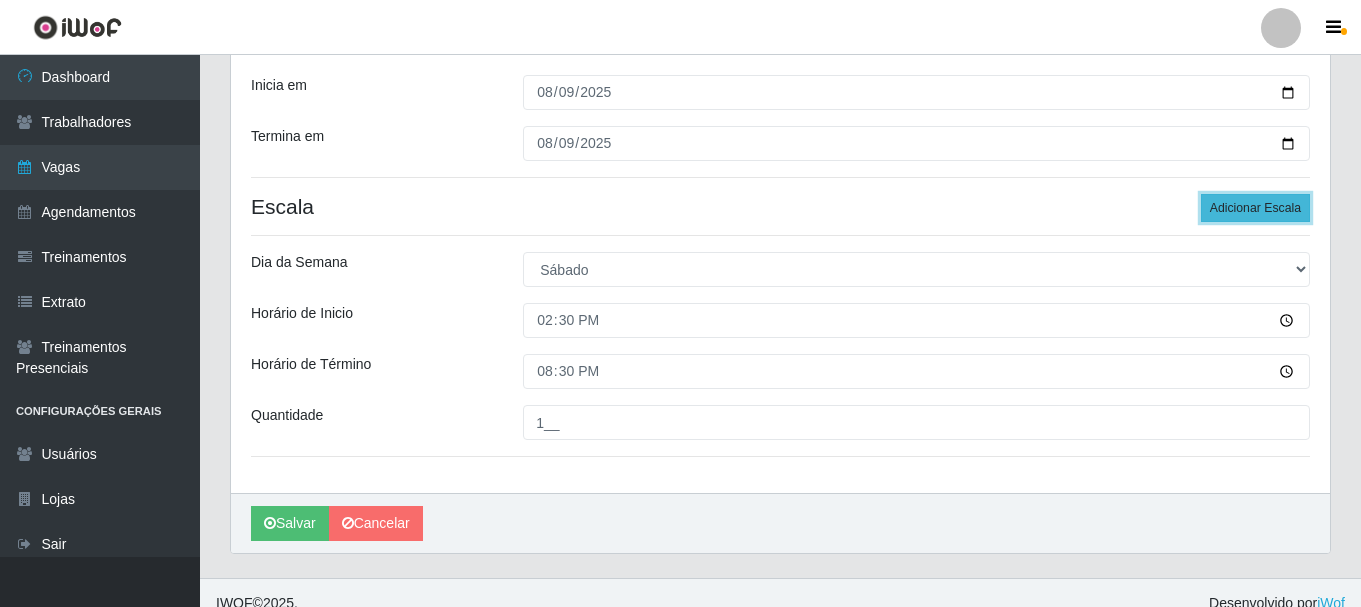 click on "Adicionar Escala" at bounding box center [1255, 208] 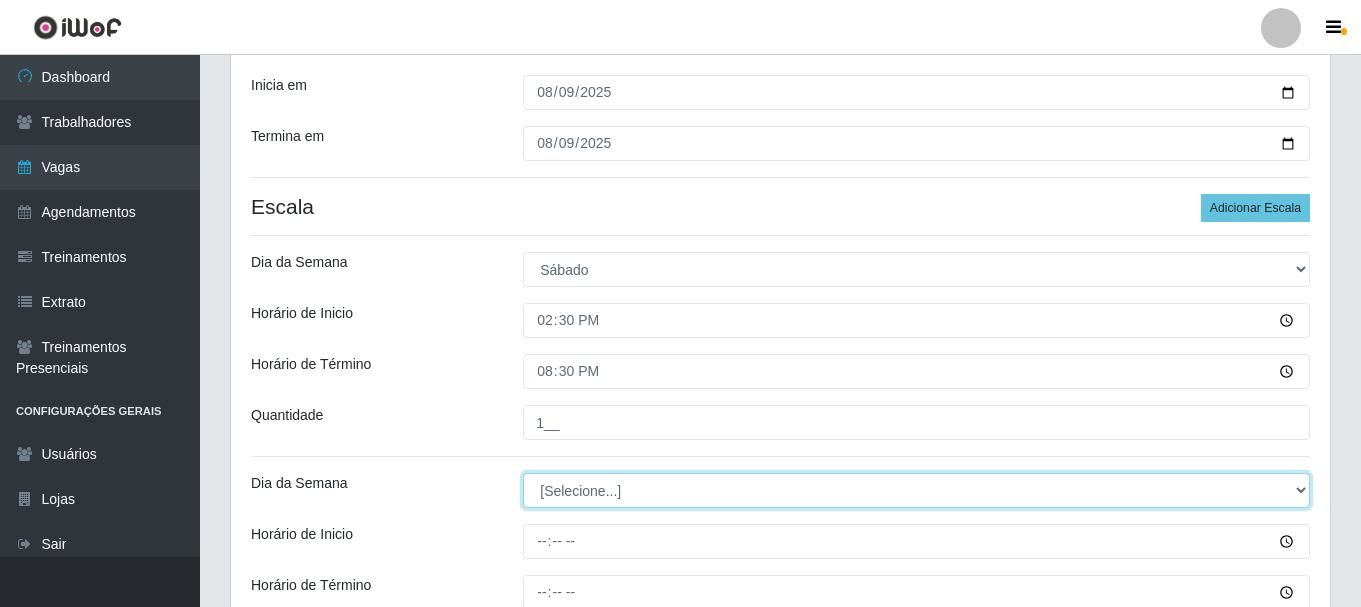 click on "[Selecione...] Segunda Terça Quarta Quinta Sexta Sábado Domingo" at bounding box center (916, 490) 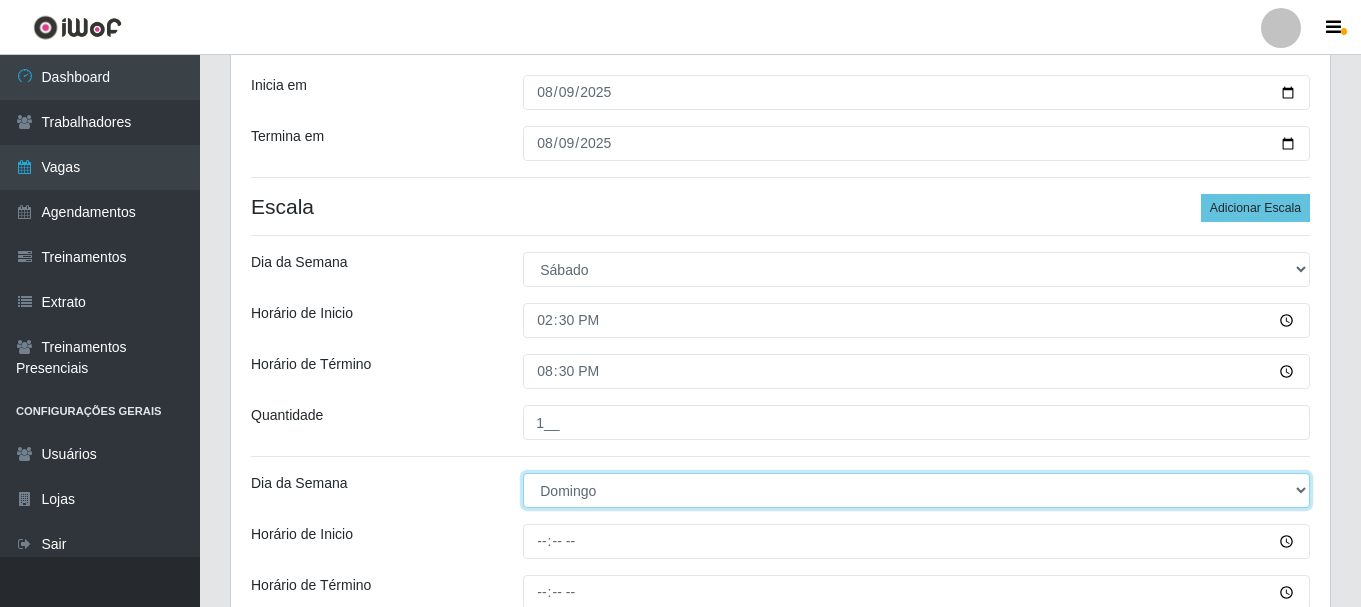 click on "[Selecione...] Segunda Terça Quarta Quinta Sexta Sábado Domingo" at bounding box center [916, 490] 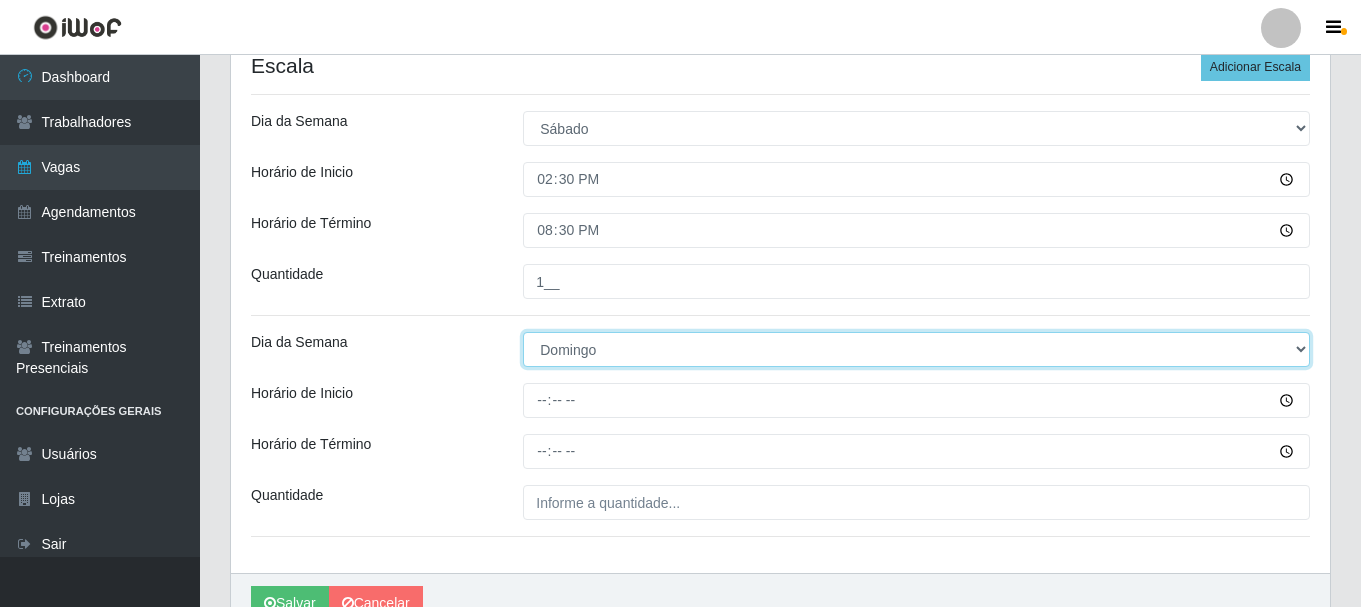scroll, scrollTop: 519, scrollLeft: 0, axis: vertical 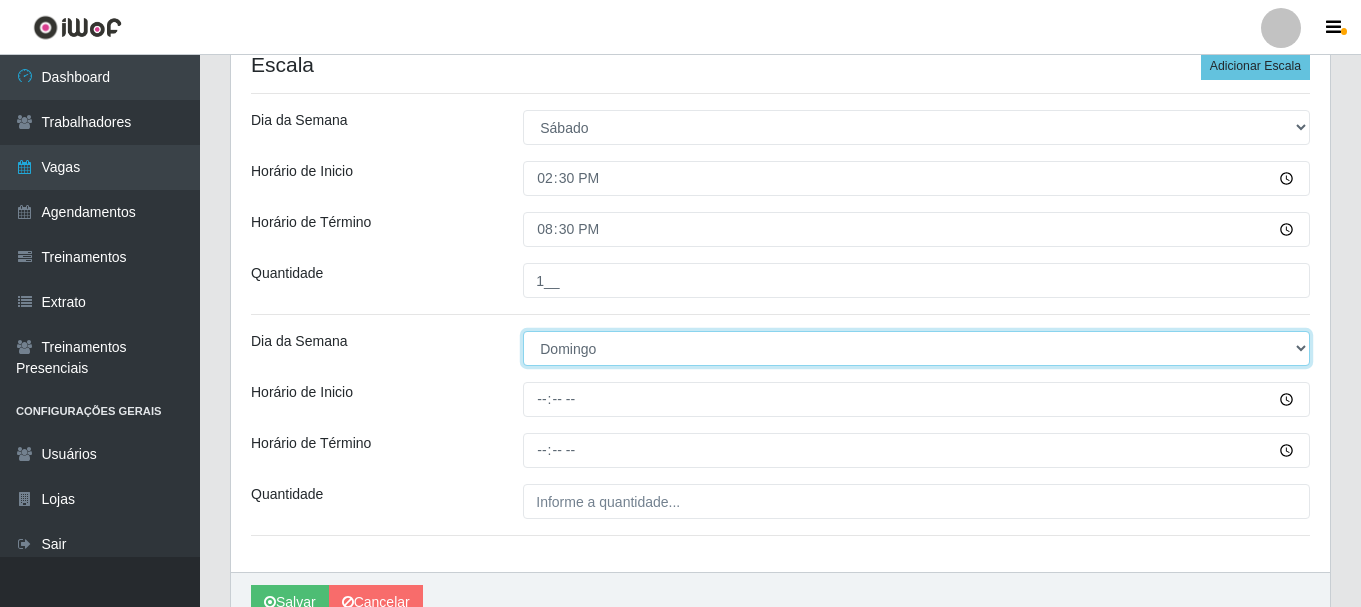 click on "[Selecione...] Segunda Terça Quarta Quinta Sexta Sábado Domingo" at bounding box center (916, 348) 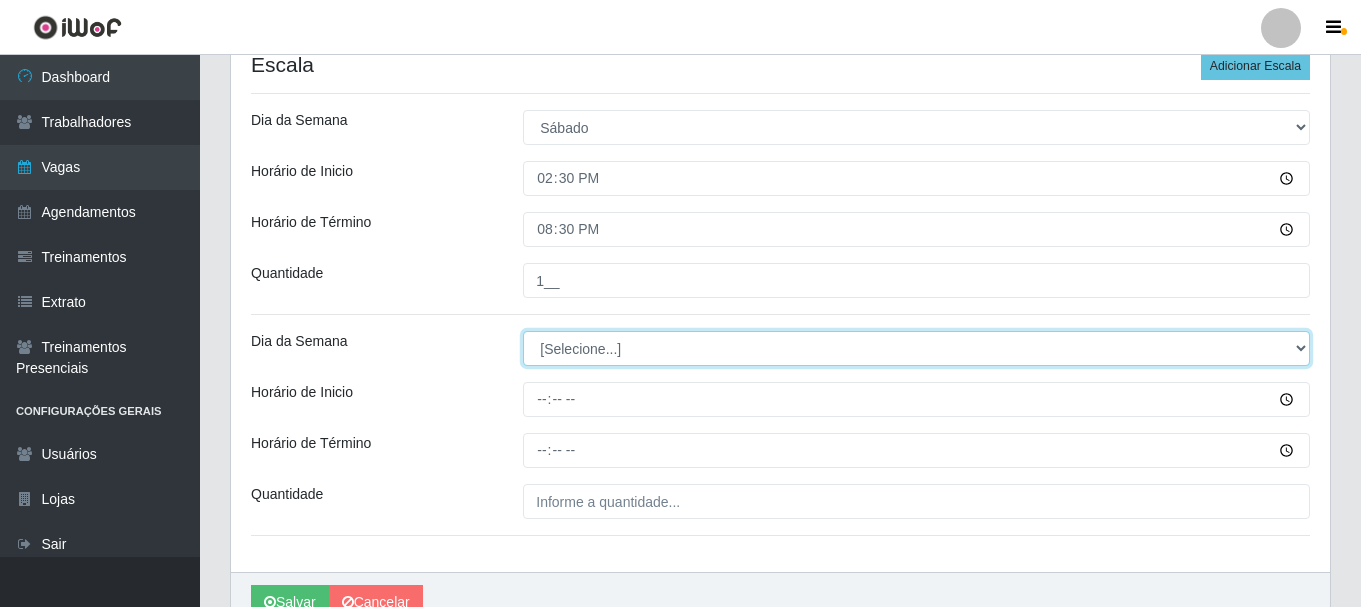 click on "[Selecione...] Segunda Terça Quarta Quinta Sexta Sábado Domingo" at bounding box center [916, 348] 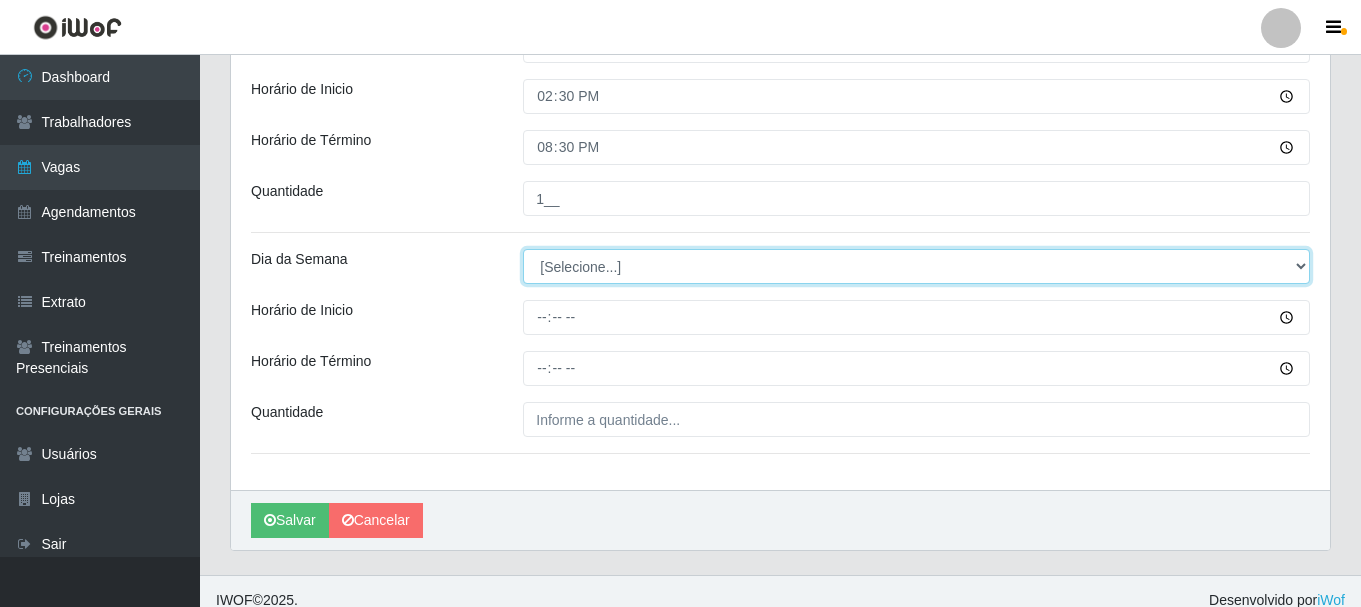 scroll, scrollTop: 619, scrollLeft: 0, axis: vertical 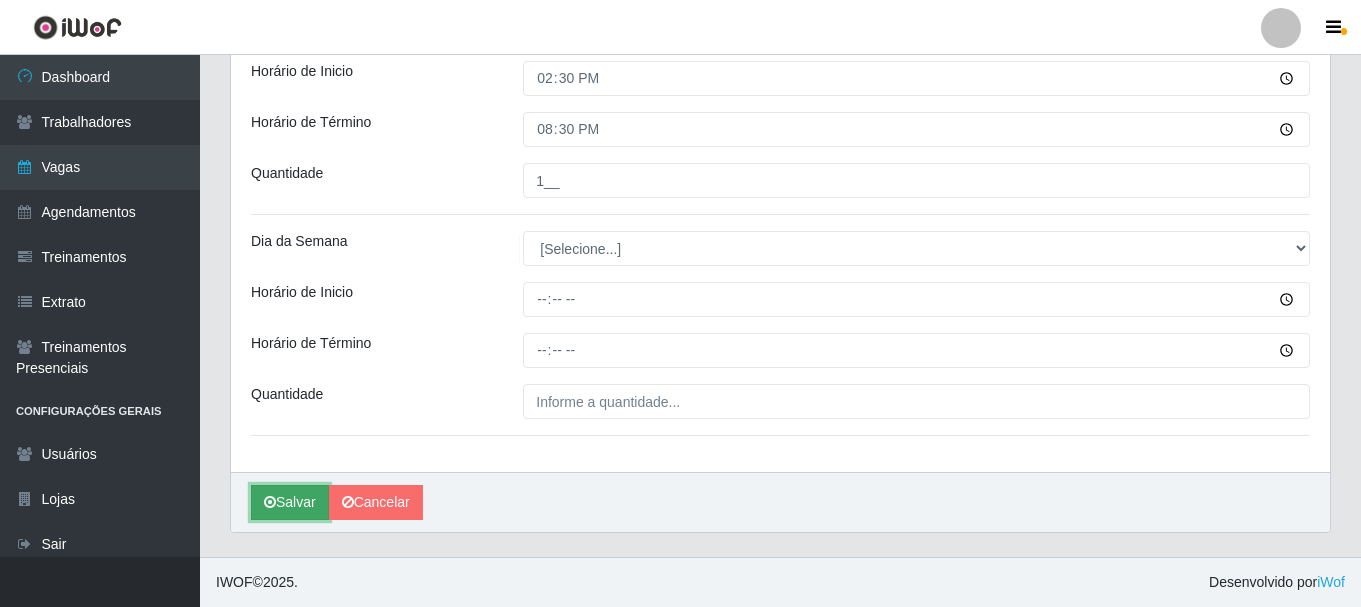 click at bounding box center (270, 502) 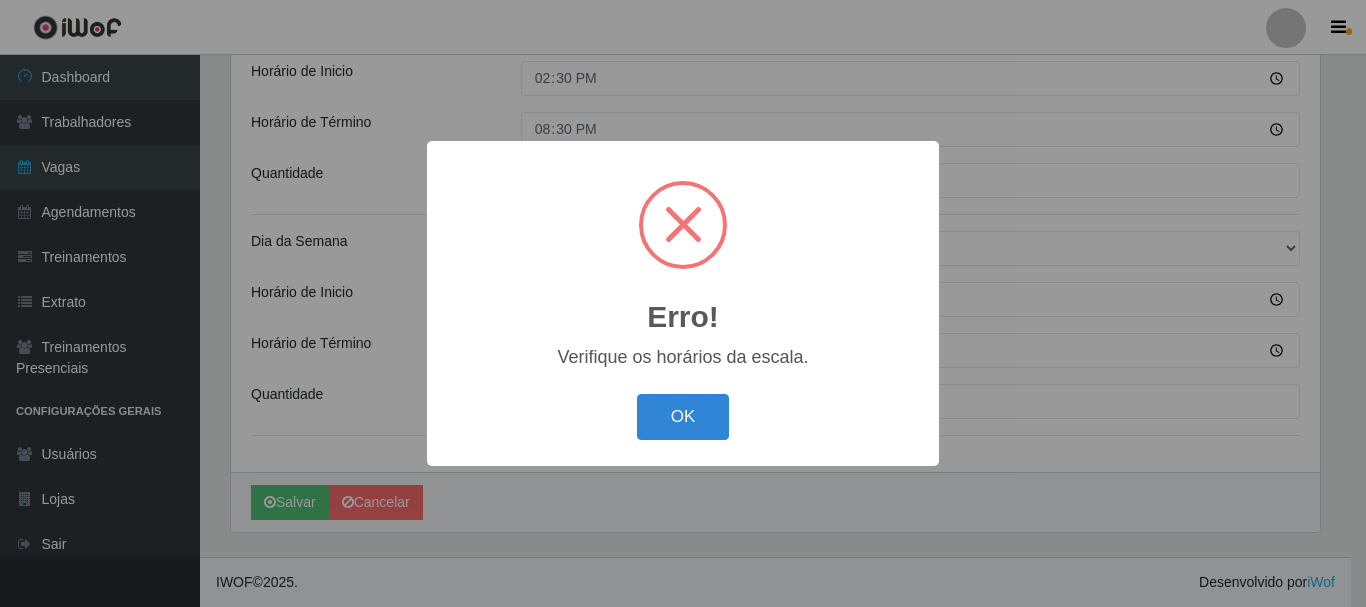 click on "Erro! × Verifique os horários da escala. OK Cancel" at bounding box center (683, 303) 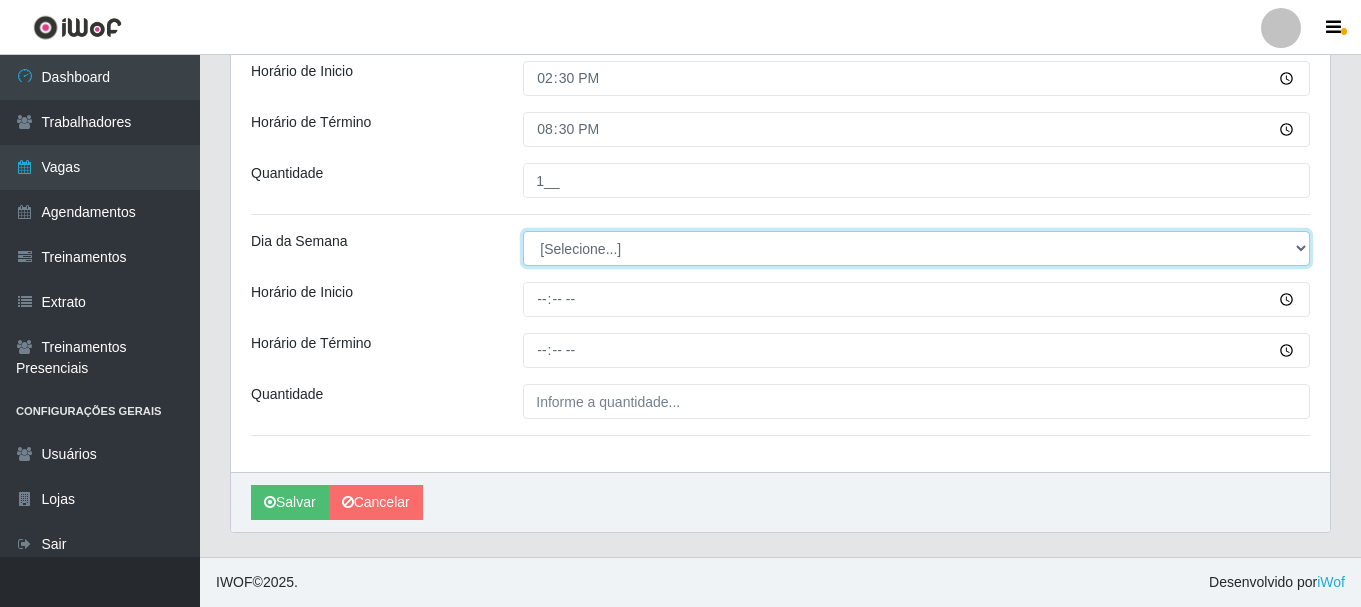 click on "[Selecione...] Segunda Terça Quarta Quinta Sexta Sábado Domingo" at bounding box center [916, 248] 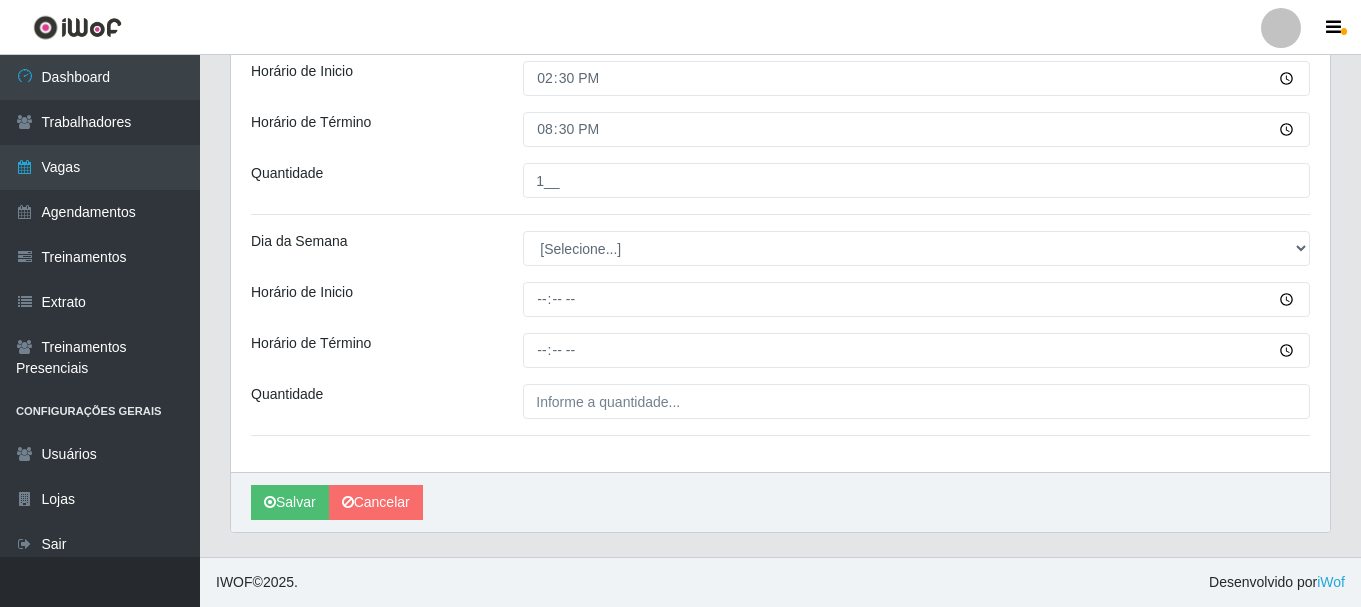 click on "Quantidade" at bounding box center (372, 180) 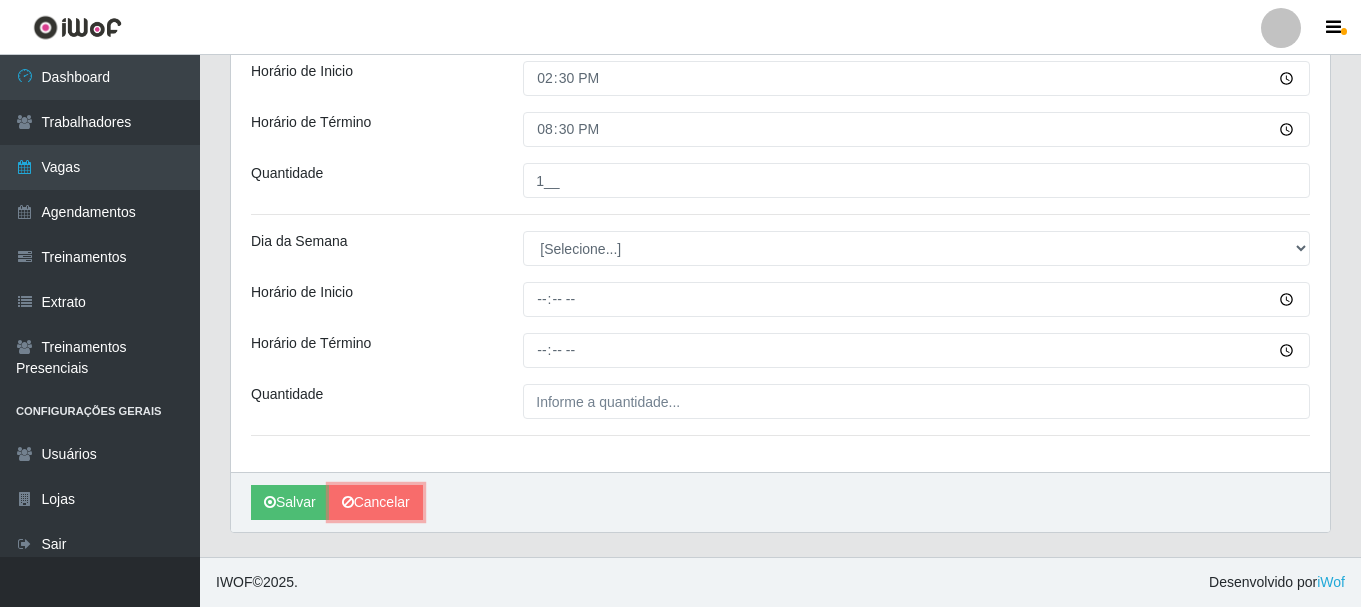 click on "Cancelar" at bounding box center [376, 502] 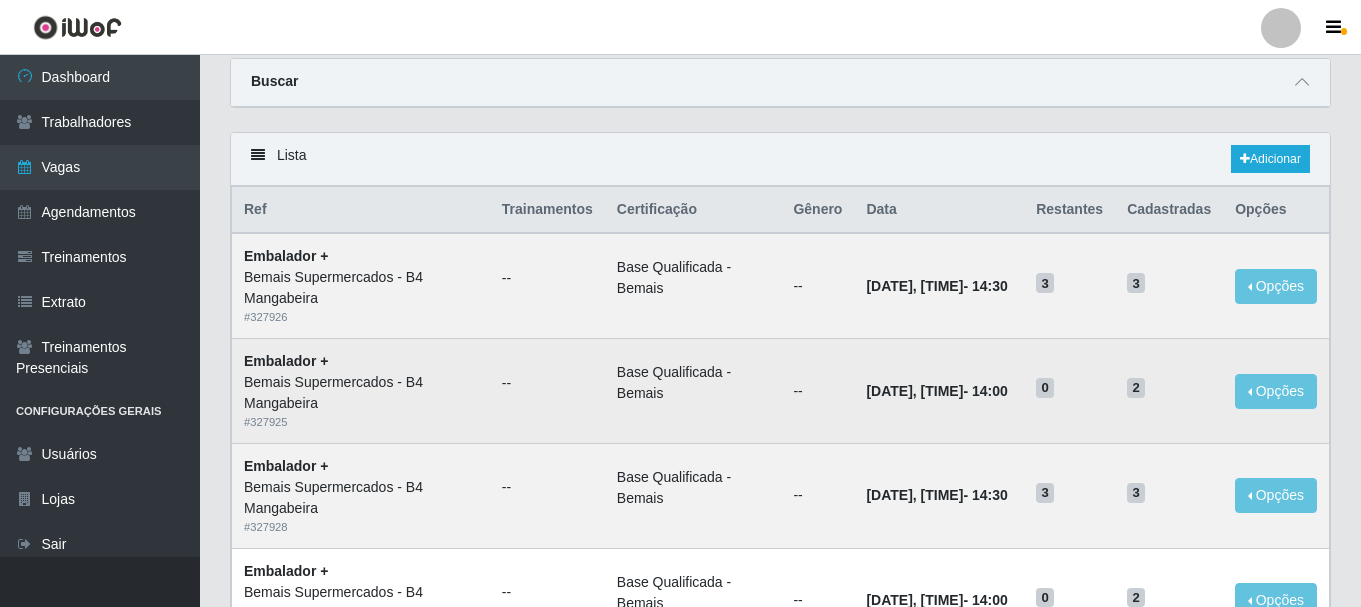 scroll, scrollTop: 100, scrollLeft: 0, axis: vertical 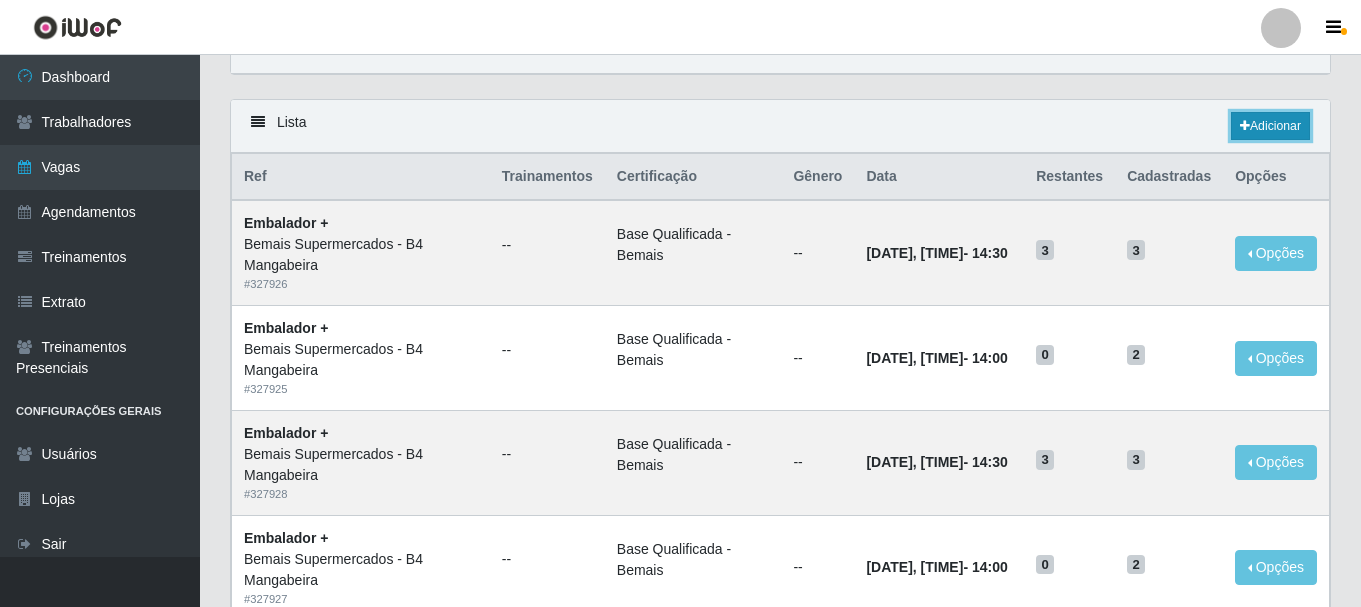 click on "Adicionar" at bounding box center [1270, 126] 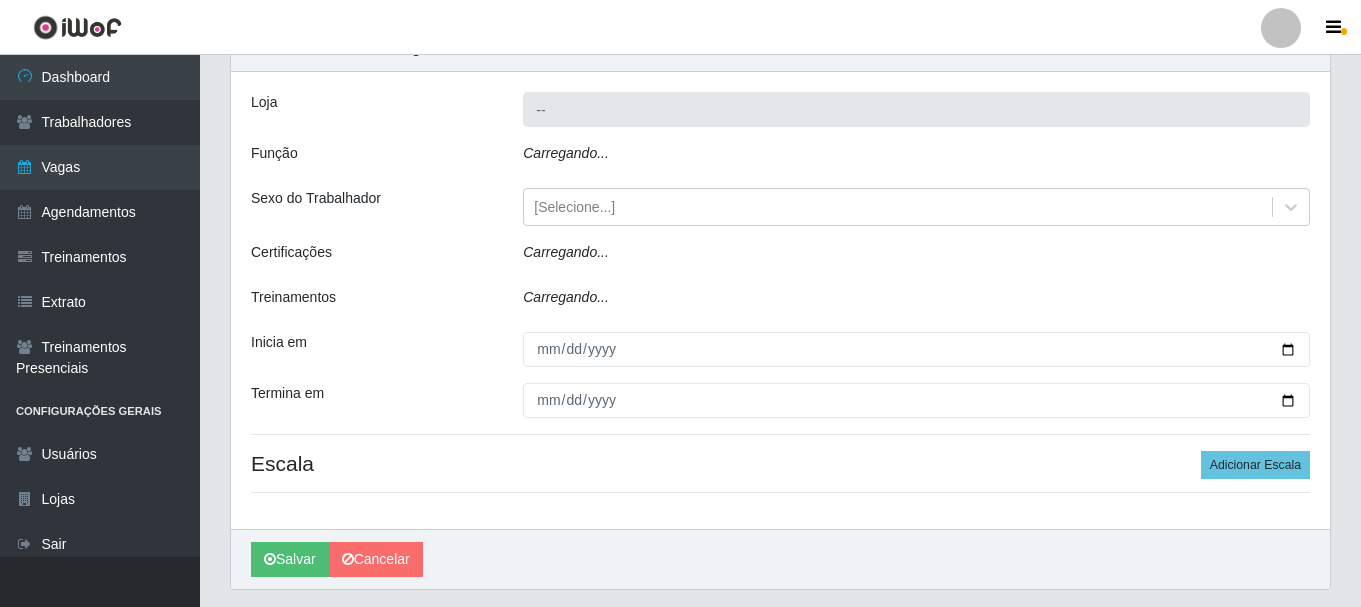 type on "Bemais Supermercados - B4 Mangabeira" 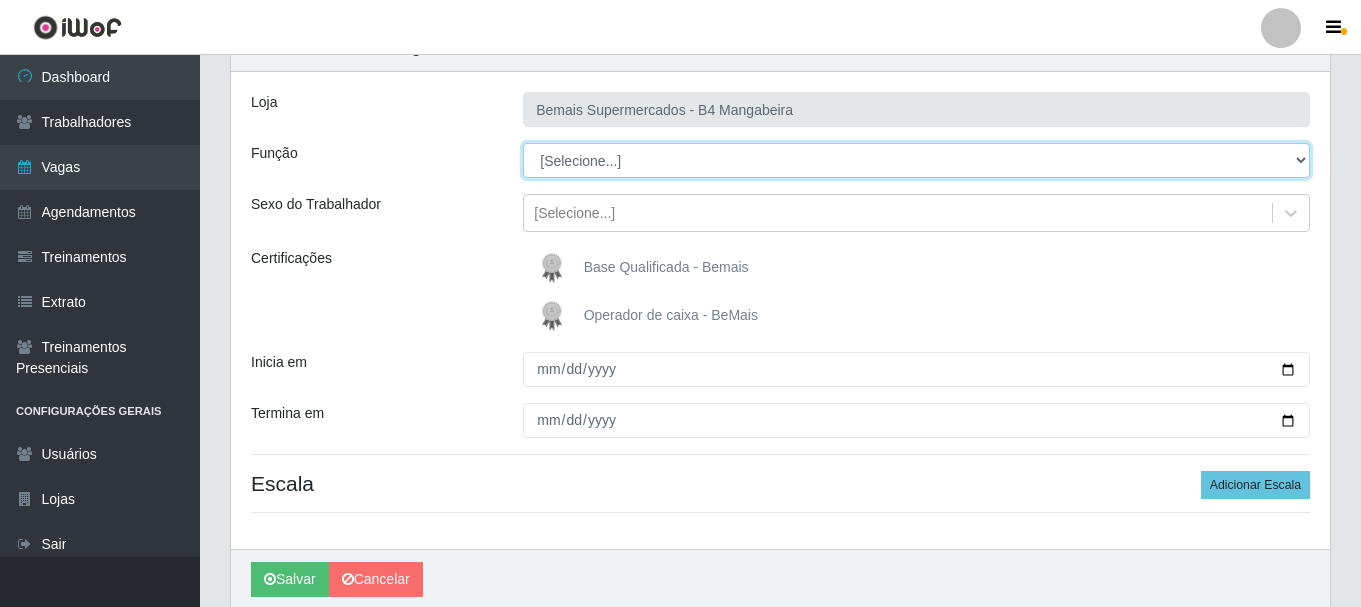 click on "[Selecione...] ASG ASG + ASG ++ Auxiliar de Estacionamento Auxiliar de Estacionamento + Auxiliar de Estacionamento ++ Balconista de Açougue  Balconista de Açougue + Balconista de Açougue ++ Balconista de Frios Balconista de Frios + Balconista de Frios ++ Balconista de Padaria  Balconista de Padaria + Balconista de Padaria ++ Embalador Embalador + Embalador ++ Operador de Caixa Operador de Caixa + Operador de Caixa ++ Repositor  Repositor + Repositor ++ Repositor de Hortifruti Repositor de Hortifruti + Repositor de Hortifruti ++" at bounding box center (916, 160) 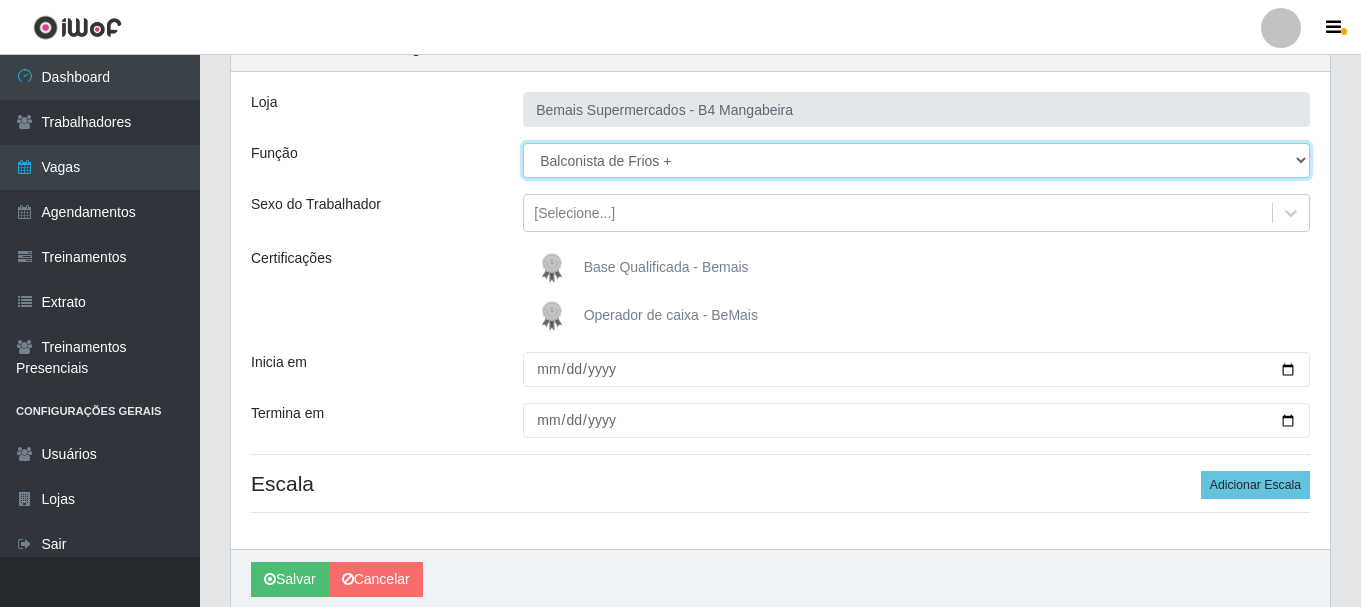 click on "[Selecione...] ASG ASG + ASG ++ Auxiliar de Estacionamento Auxiliar de Estacionamento + Auxiliar de Estacionamento ++ Balconista de Açougue  Balconista de Açougue + Balconista de Açougue ++ Balconista de Frios Balconista de Frios + Balconista de Frios ++ Balconista de Padaria  Balconista de Padaria + Balconista de Padaria ++ Embalador Embalador + Embalador ++ Operador de Caixa Operador de Caixa + Operador de Caixa ++ Repositor  Repositor + Repositor ++ Repositor de Hortifruti Repositor de Hortifruti + Repositor de Hortifruti ++" at bounding box center [916, 160] 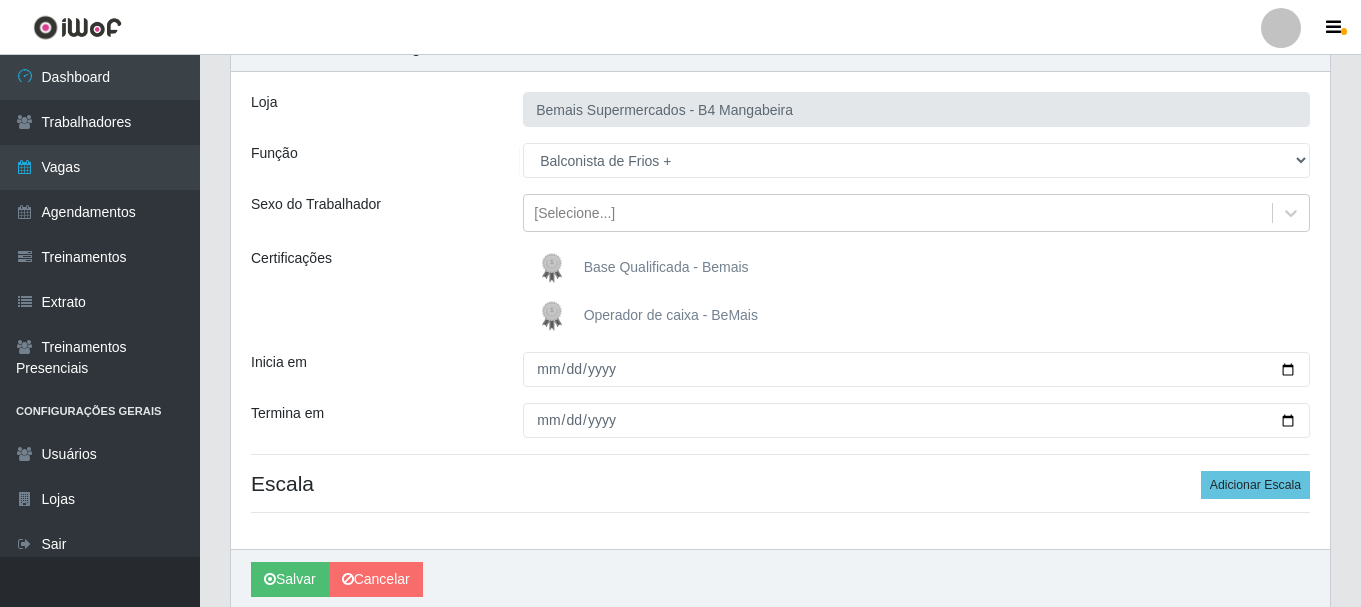 click on "Base Qualificada -  Bemais" at bounding box center (666, 267) 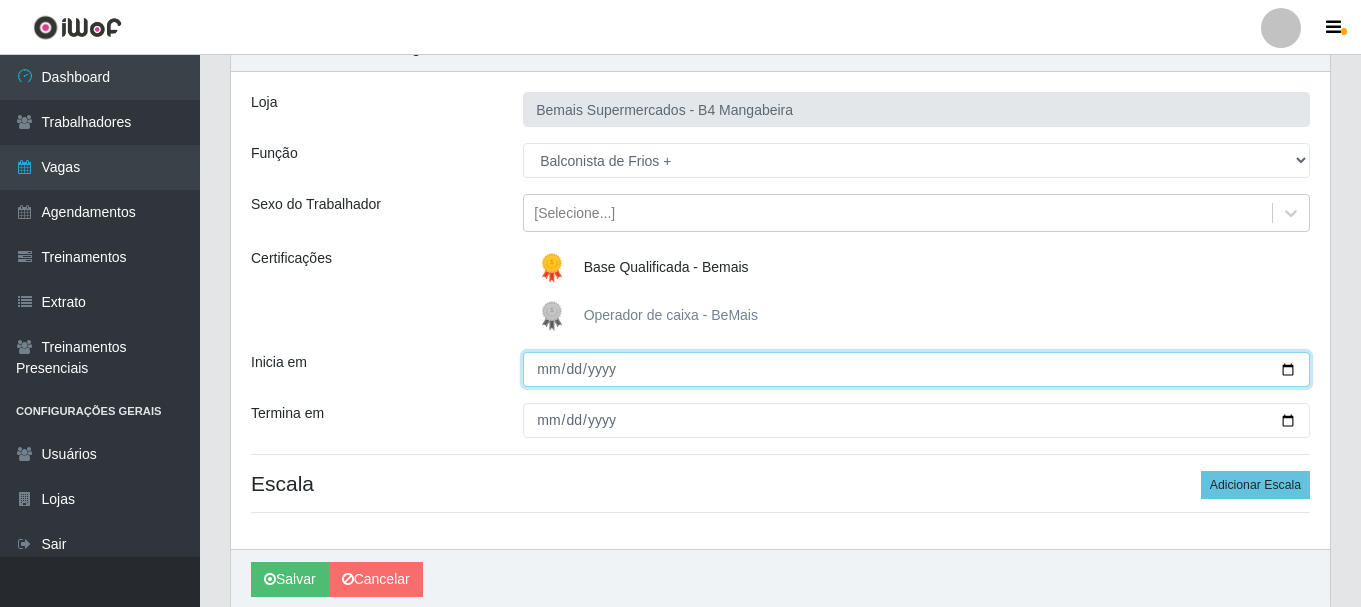 click on "Inicia em" at bounding box center (916, 369) 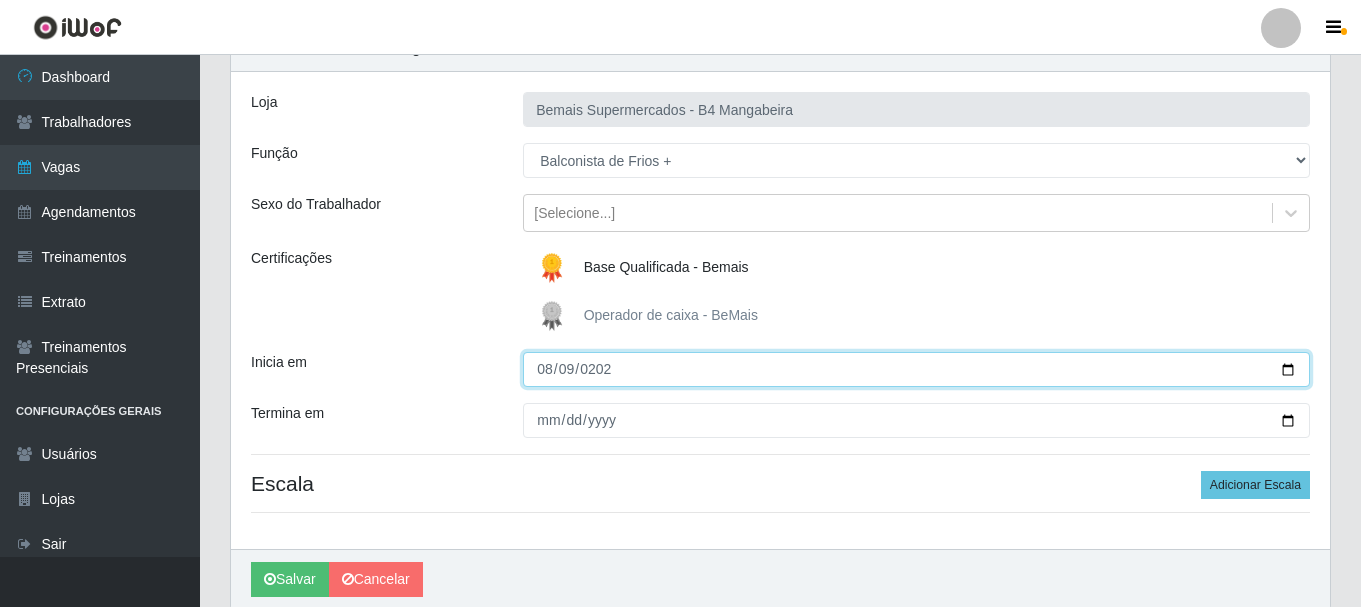 type on "2025-08-09" 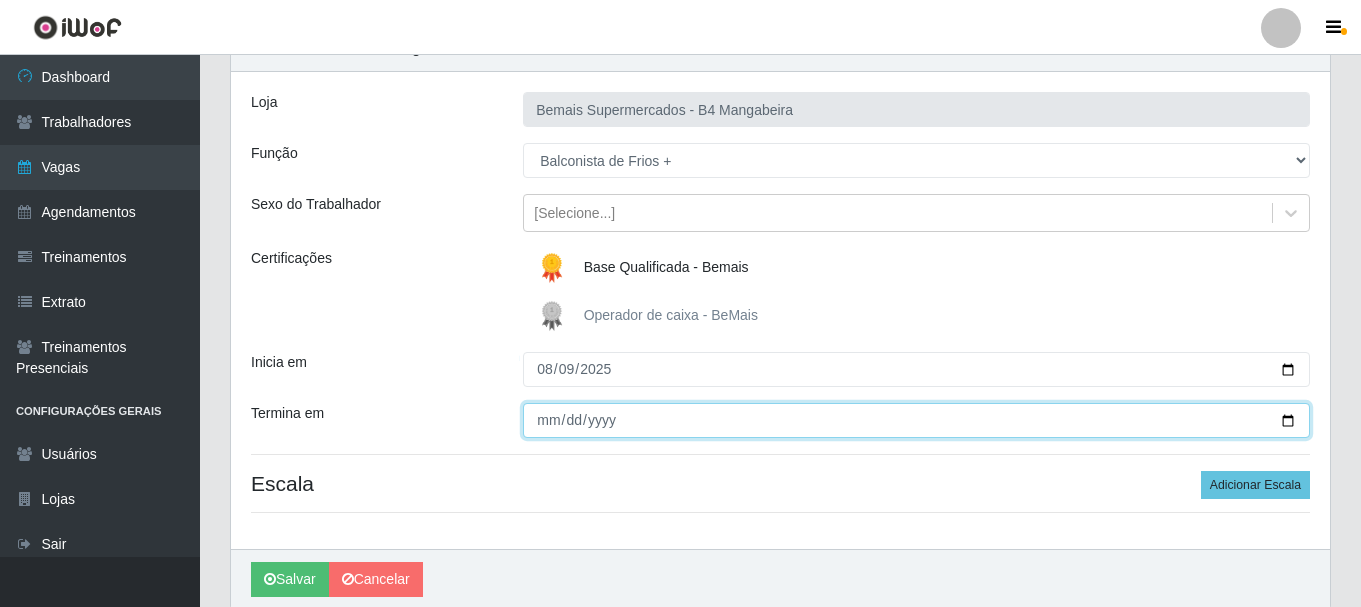 click on "Termina em" at bounding box center [916, 420] 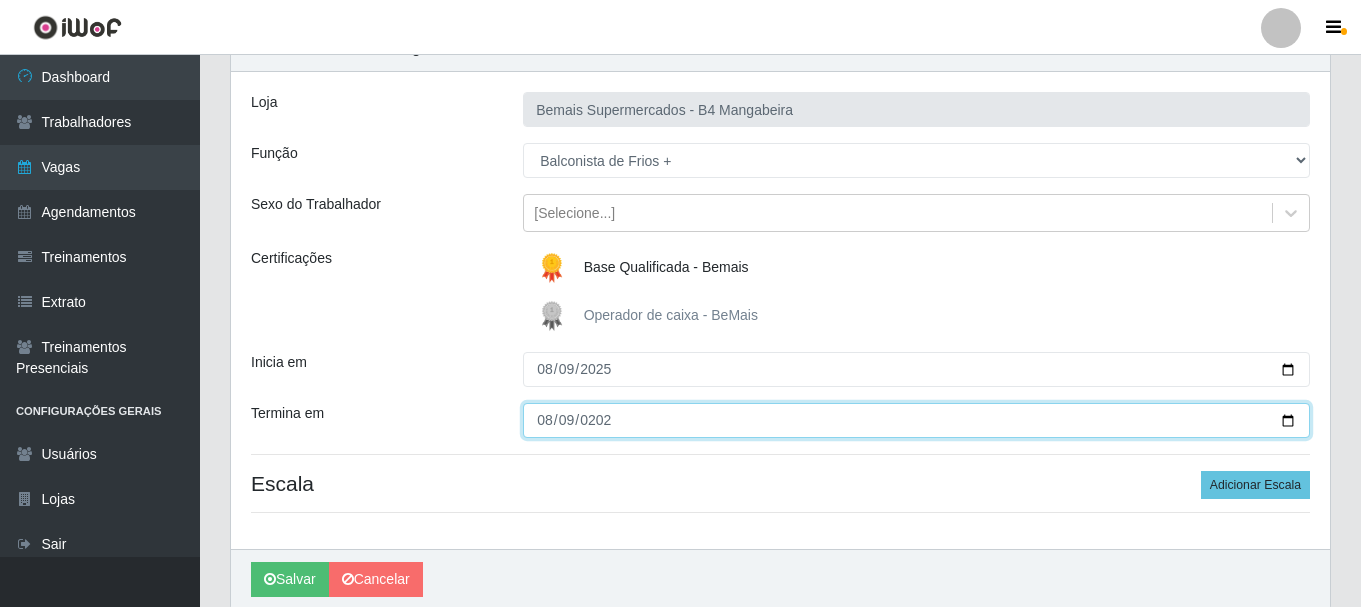 type on "2025-08-09" 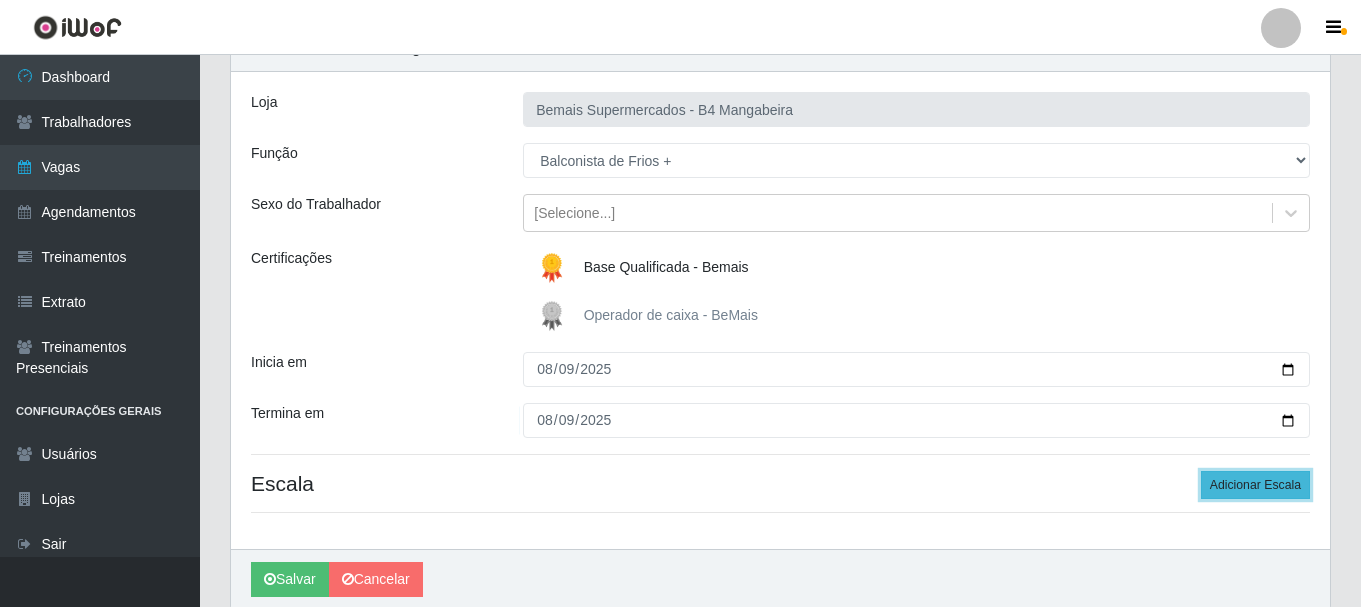 click on "Adicionar Escala" at bounding box center [1255, 485] 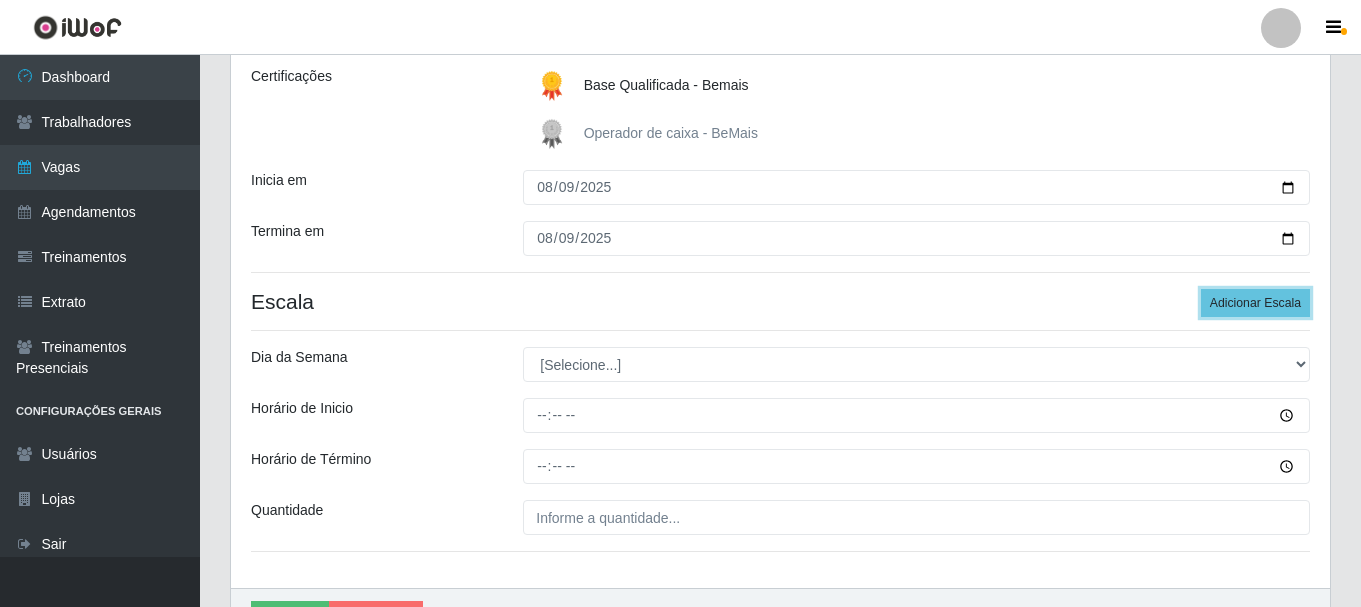 scroll, scrollTop: 300, scrollLeft: 0, axis: vertical 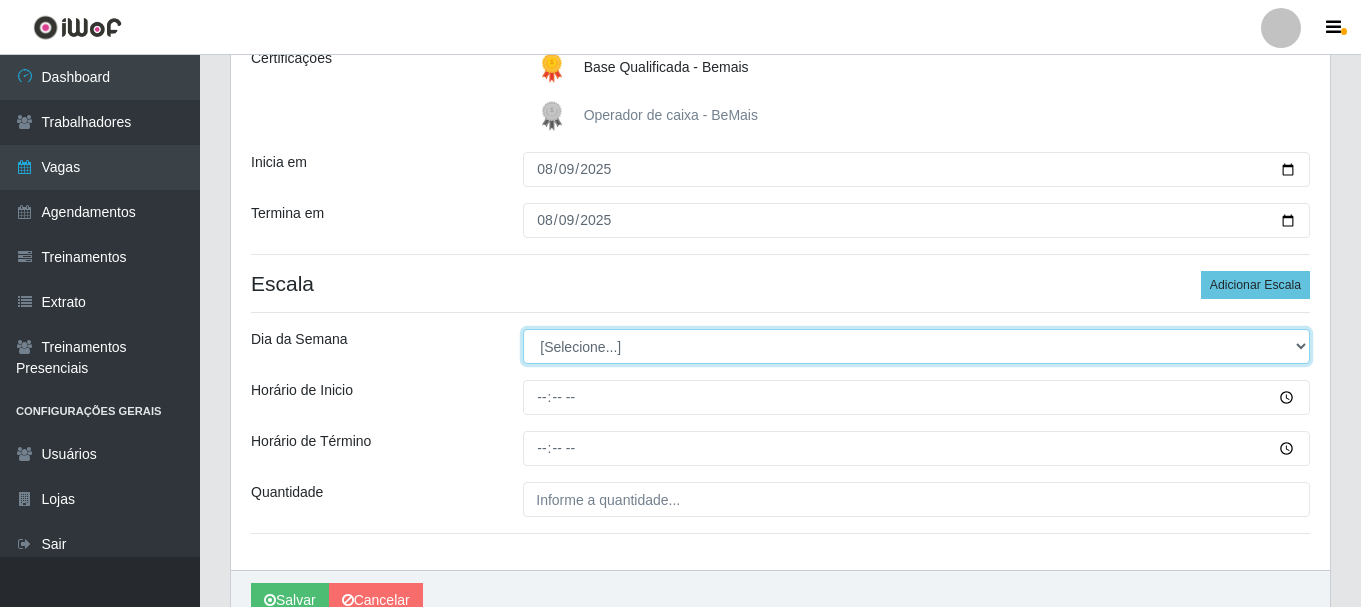 click on "[Selecione...] Segunda Terça Quarta Quinta Sexta Sábado Domingo" at bounding box center [916, 346] 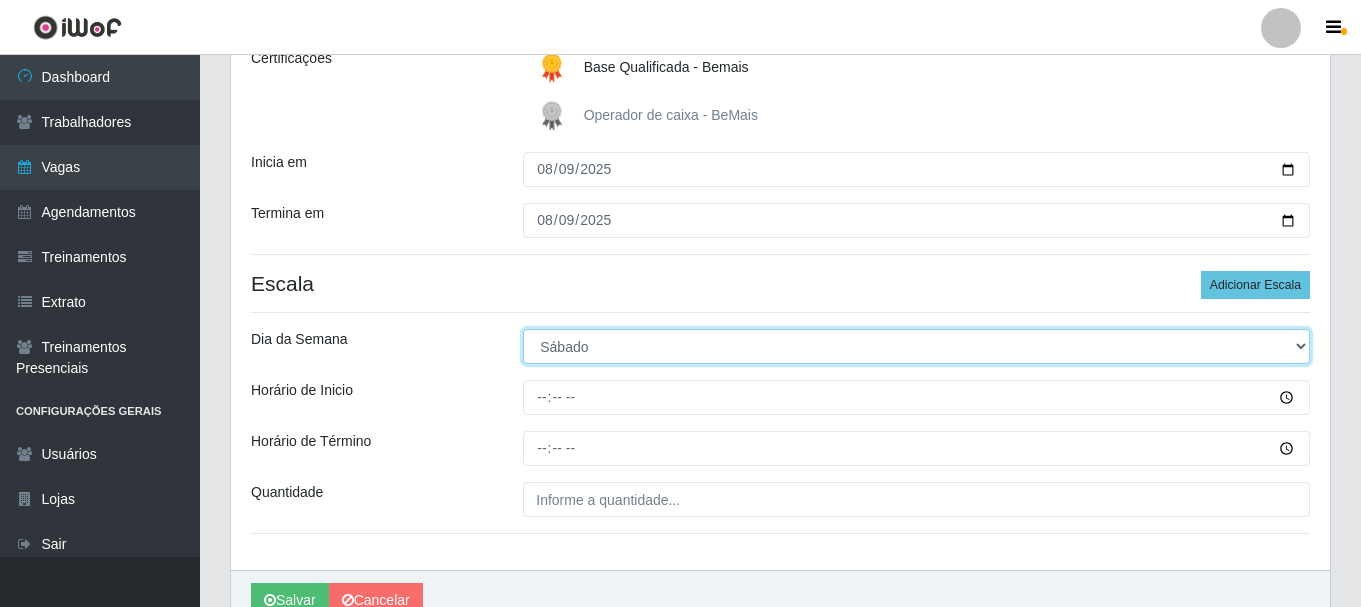 click on "[Selecione...] Segunda Terça Quarta Quinta Sexta Sábado Domingo" at bounding box center [916, 346] 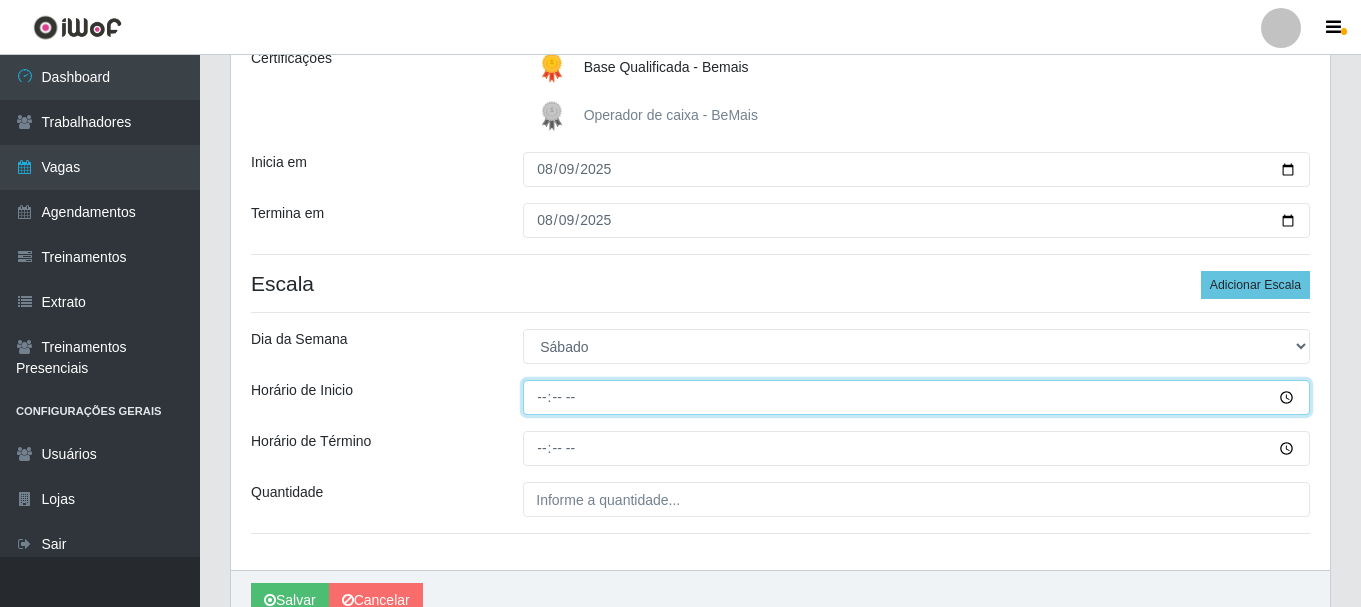 click on "Horário de Inicio" at bounding box center [916, 397] 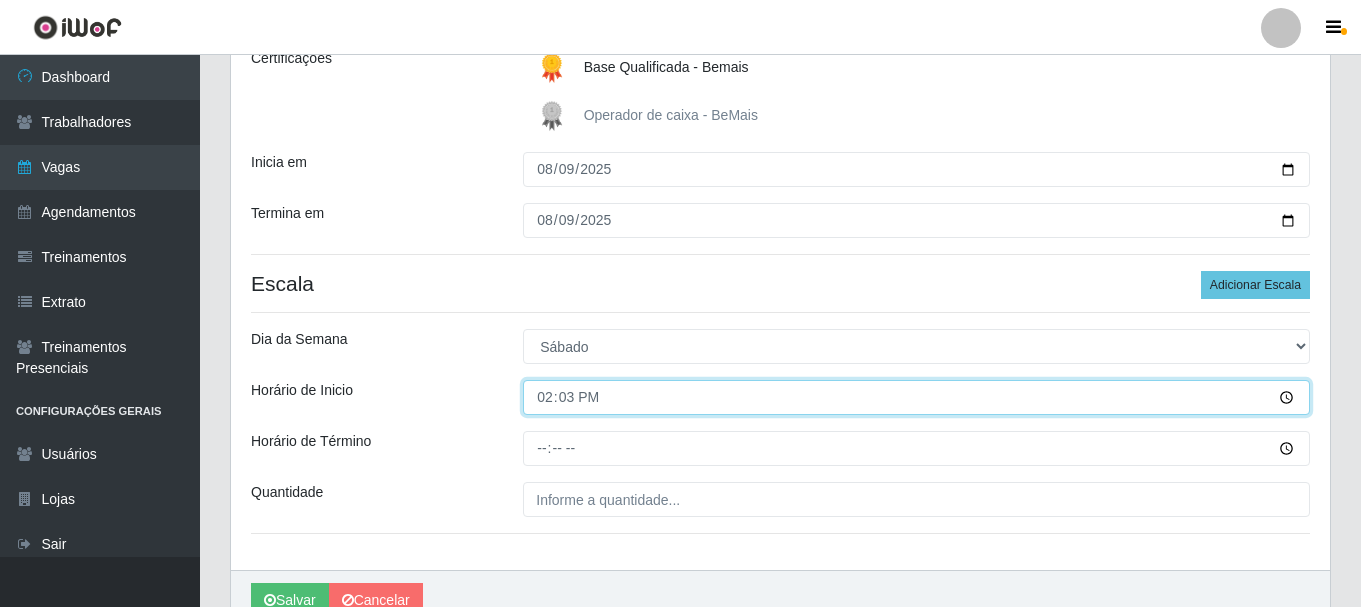 type on "14:30" 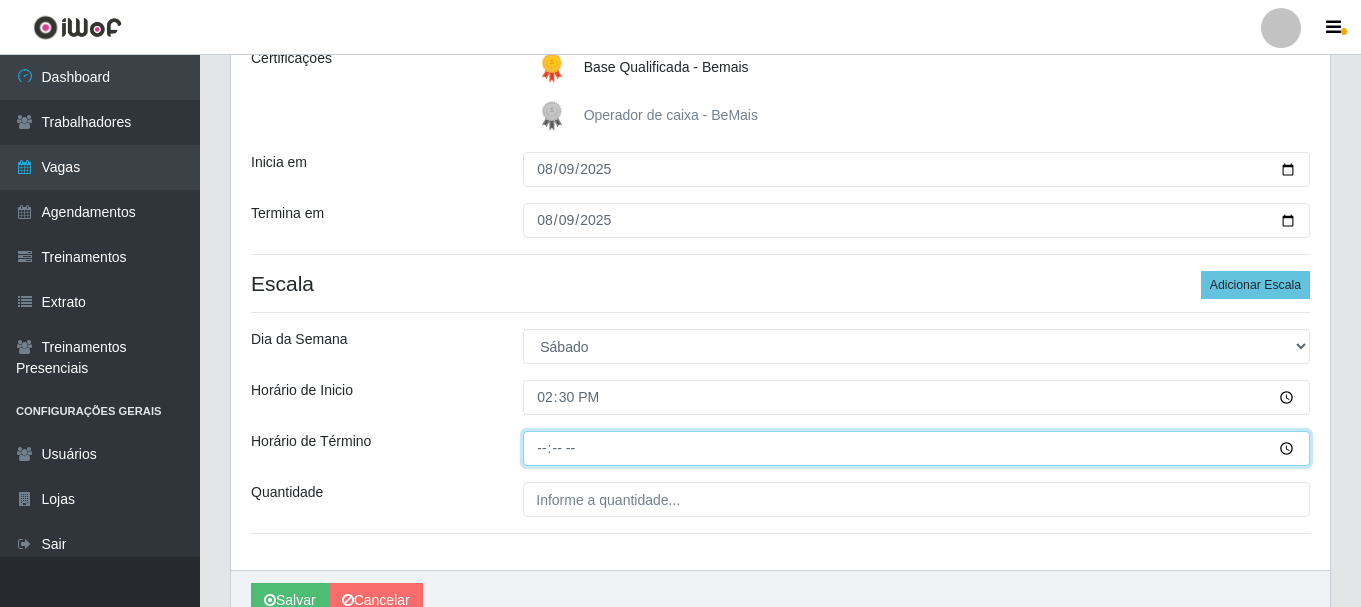 click on "Horário de Término" at bounding box center [916, 448] 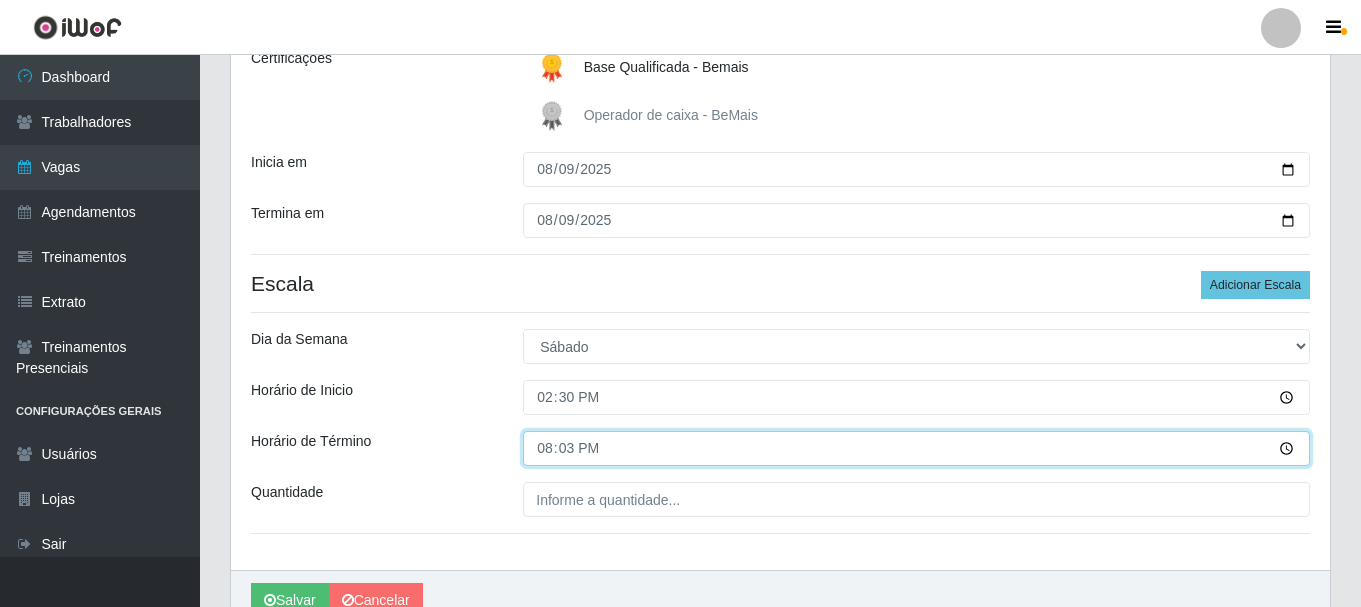 type on "20:30" 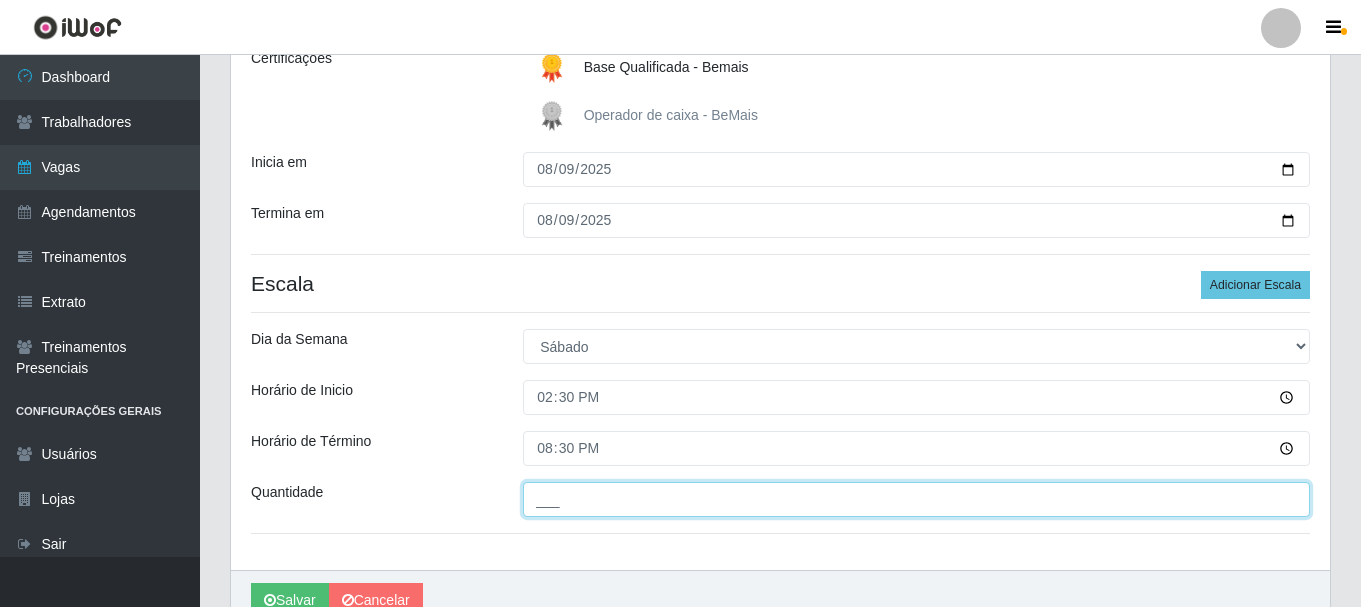 click on "___" at bounding box center (916, 499) 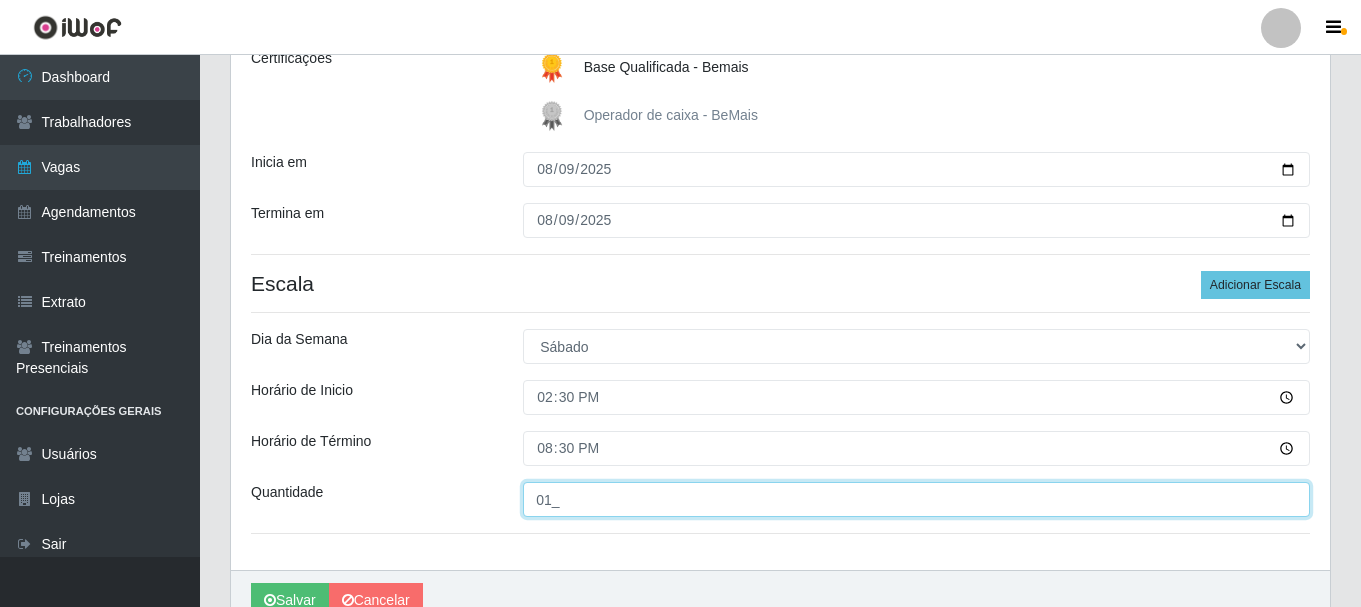 scroll, scrollTop: 398, scrollLeft: 0, axis: vertical 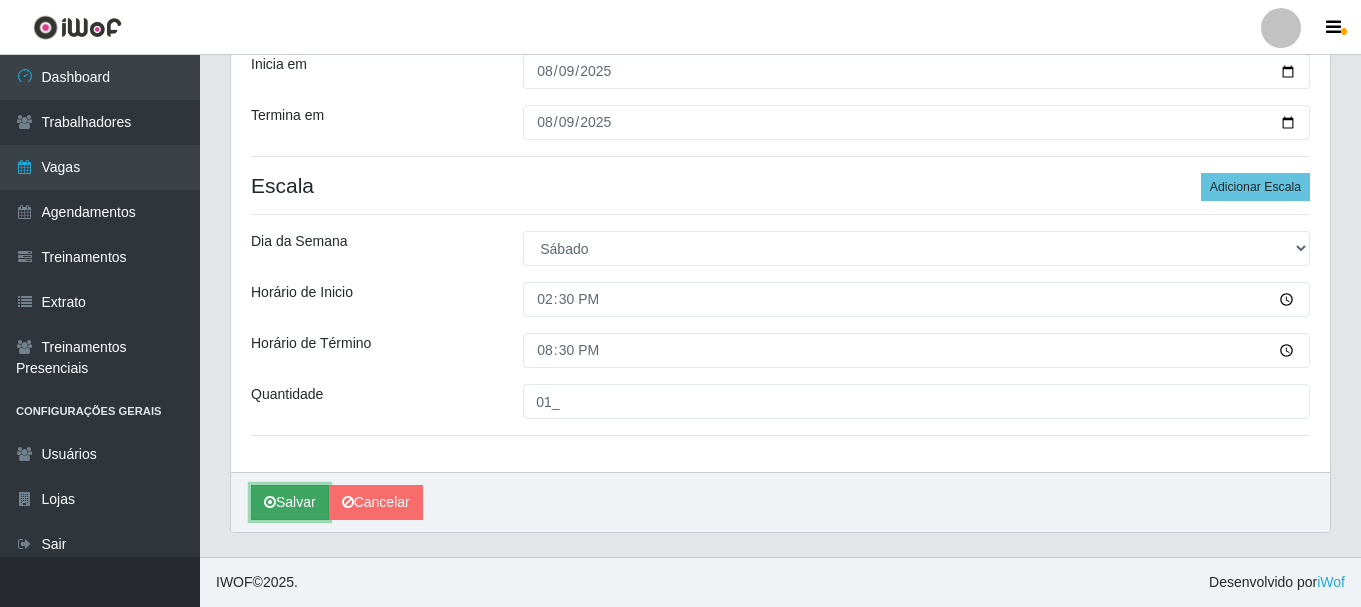 click on "Salvar" at bounding box center [290, 502] 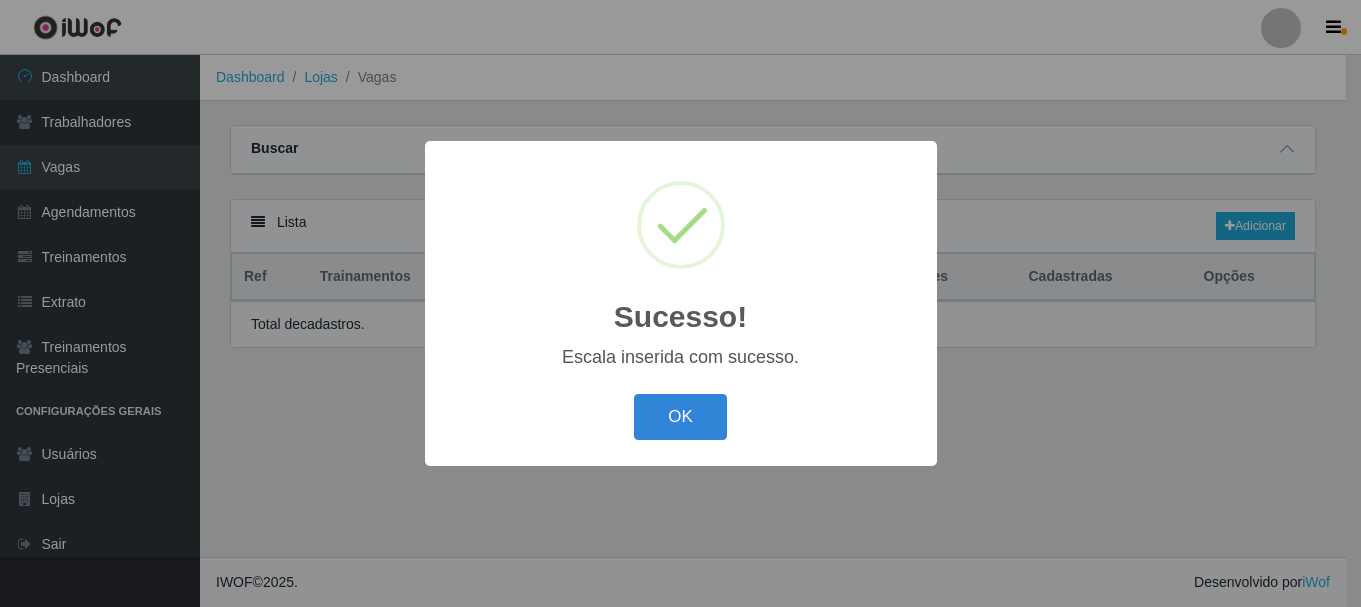 scroll, scrollTop: 0, scrollLeft: 0, axis: both 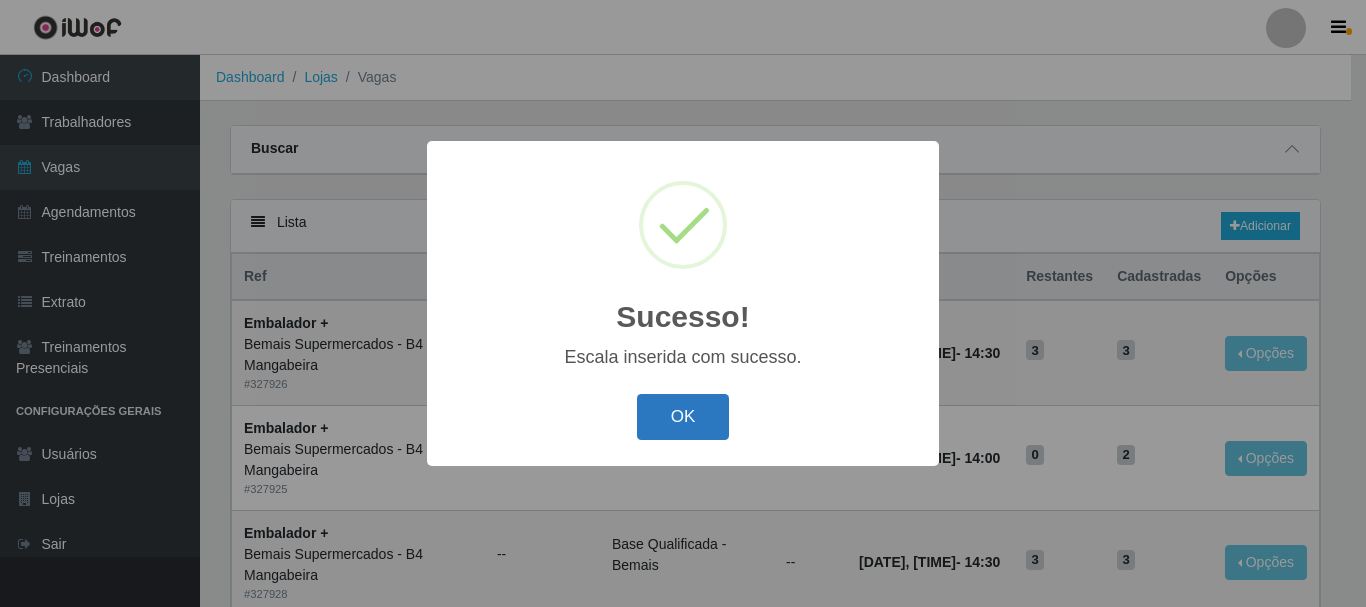 click on "OK" at bounding box center [683, 417] 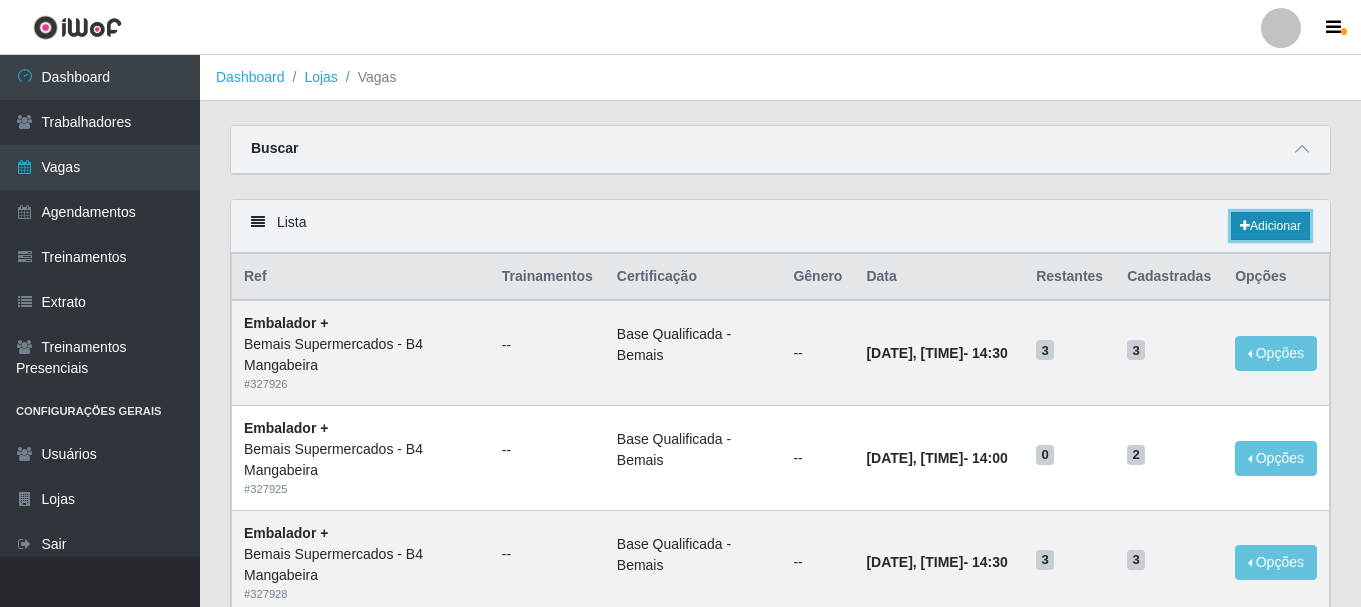 click on "Adicionar" at bounding box center (1270, 226) 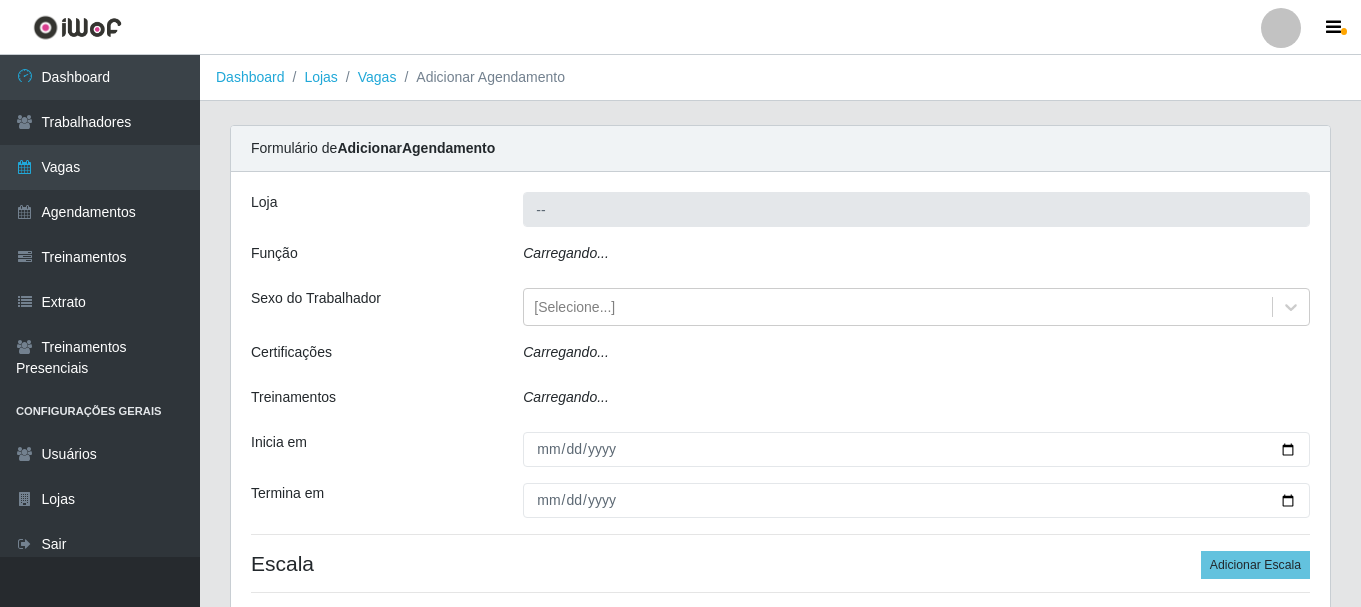 type on "Bemais Supermercados - B4 Mangabeira" 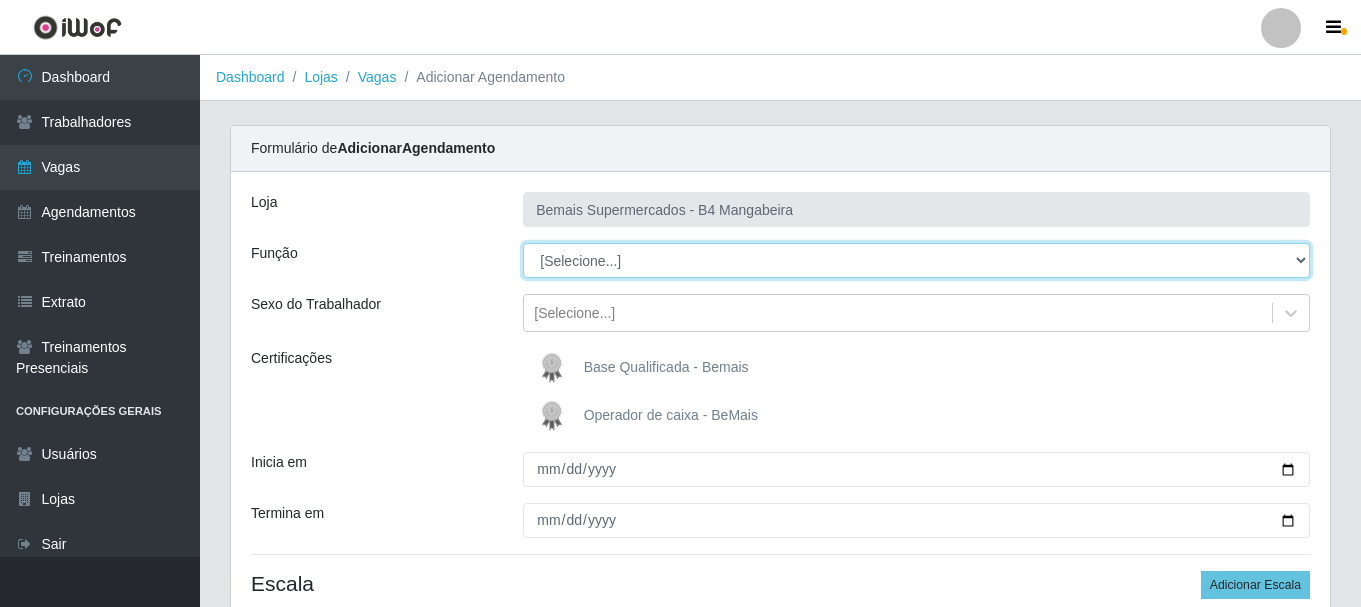 click on "[Selecione...] ASG ASG + ASG ++ Auxiliar de Estacionamento Auxiliar de Estacionamento + Auxiliar de Estacionamento ++ Balconista de Açougue  Balconista de Açougue + Balconista de Açougue ++ Balconista de Frios Balconista de Frios + Balconista de Frios ++ Balconista de Padaria  Balconista de Padaria + Balconista de Padaria ++ Embalador Embalador + Embalador ++ Operador de Caixa Operador de Caixa + Operador de Caixa ++ Repositor  Repositor + Repositor ++ Repositor de Hortifruti Repositor de Hortifruti + Repositor de Hortifruti ++" at bounding box center (916, 260) 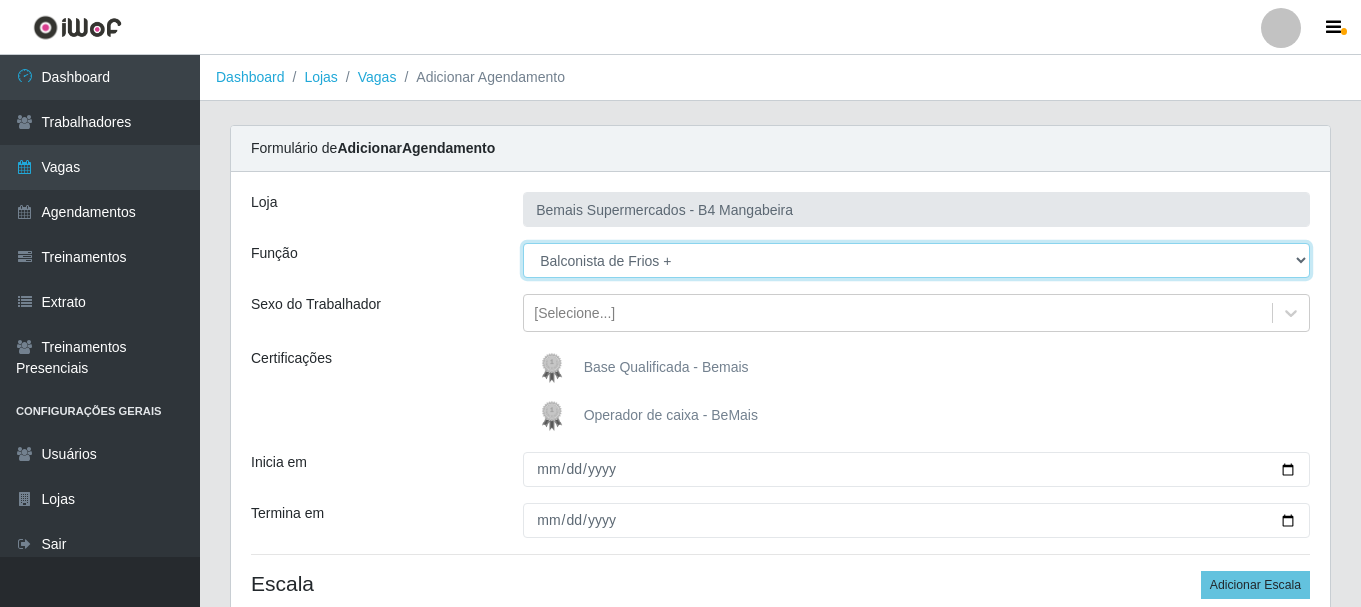 click on "[Selecione...] ASG ASG + ASG ++ Auxiliar de Estacionamento Auxiliar de Estacionamento + Auxiliar de Estacionamento ++ Balconista de Açougue  Balconista de Açougue + Balconista de Açougue ++ Balconista de Frios Balconista de Frios + Balconista de Frios ++ Balconista de Padaria  Balconista de Padaria + Balconista de Padaria ++ Embalador Embalador + Embalador ++ Operador de Caixa Operador de Caixa + Operador de Caixa ++ Repositor  Repositor + Repositor ++ Repositor de Hortifruti Repositor de Hortifruti + Repositor de Hortifruti ++" at bounding box center [916, 260] 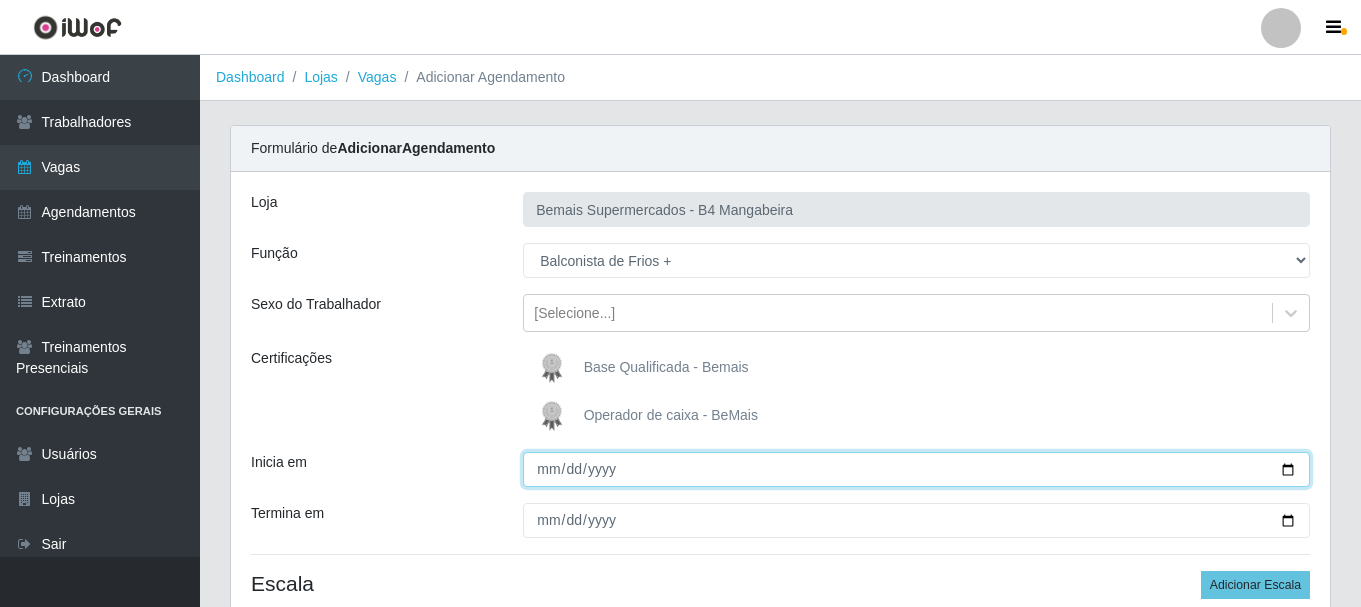 click on "Inicia em" at bounding box center [916, 469] 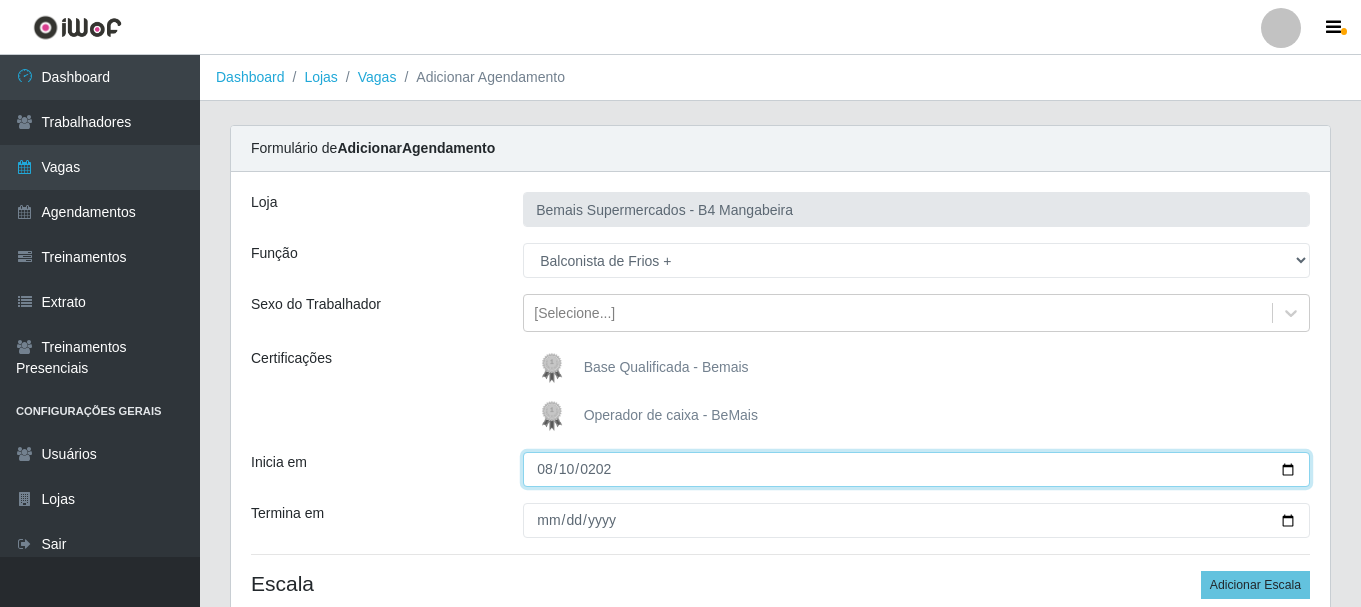 type on "2025-08-10" 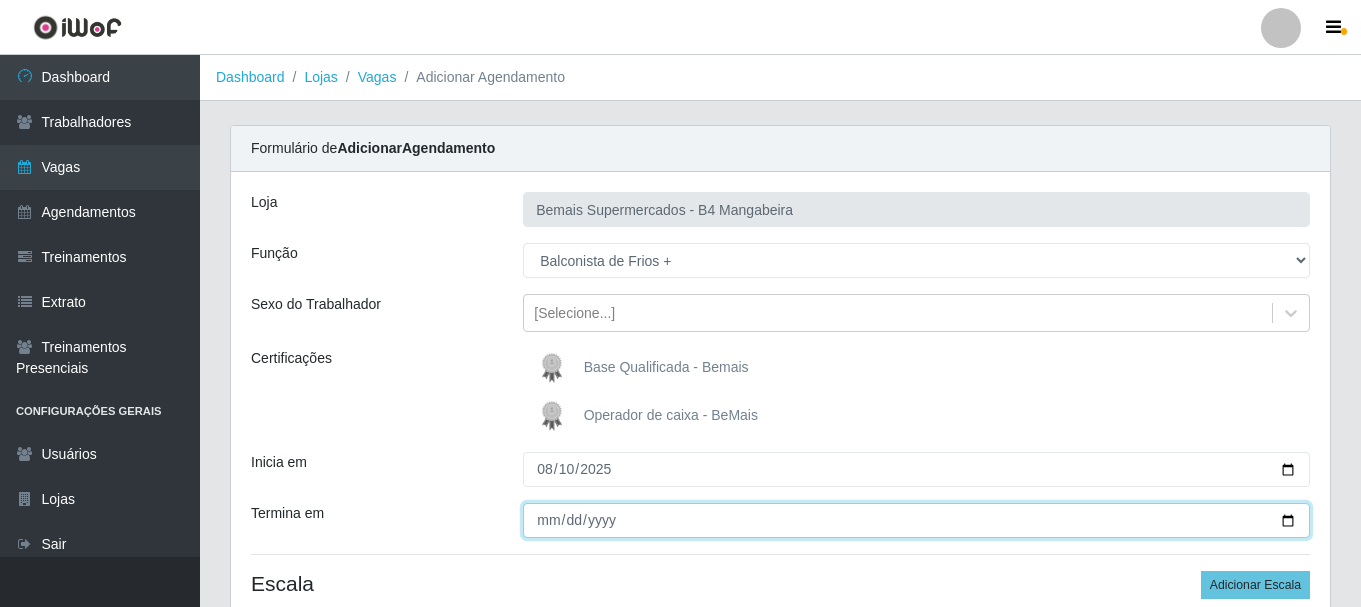 click on "Termina em" at bounding box center (916, 520) 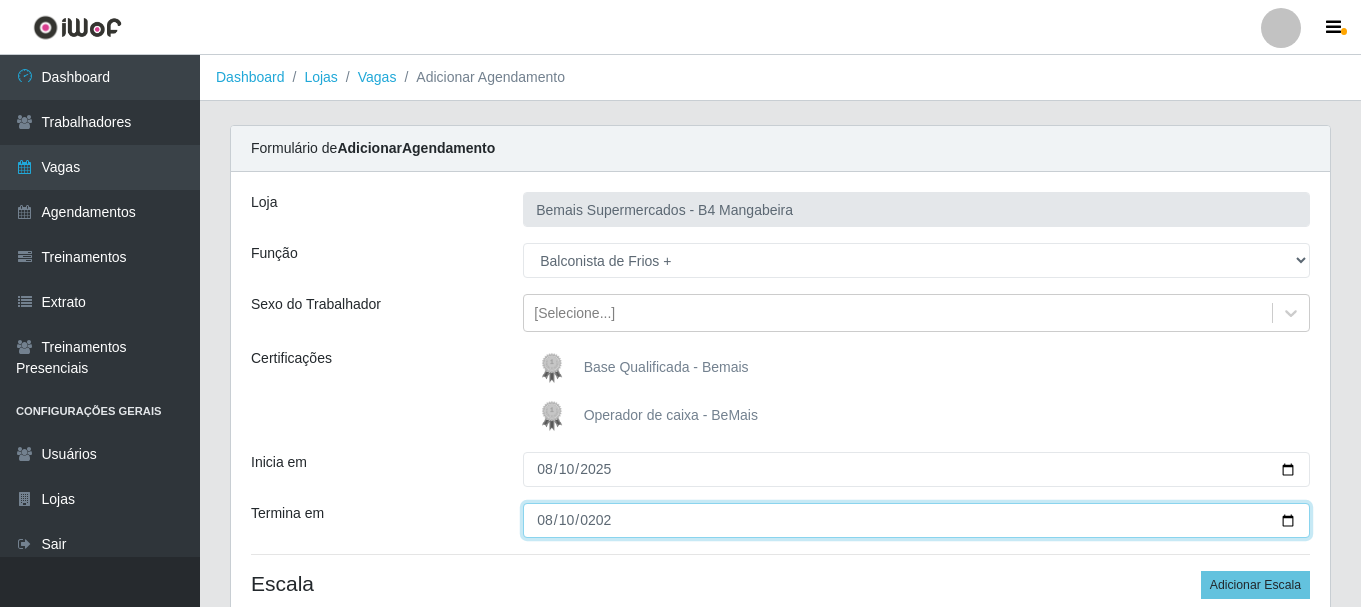 type on "2025-08-10" 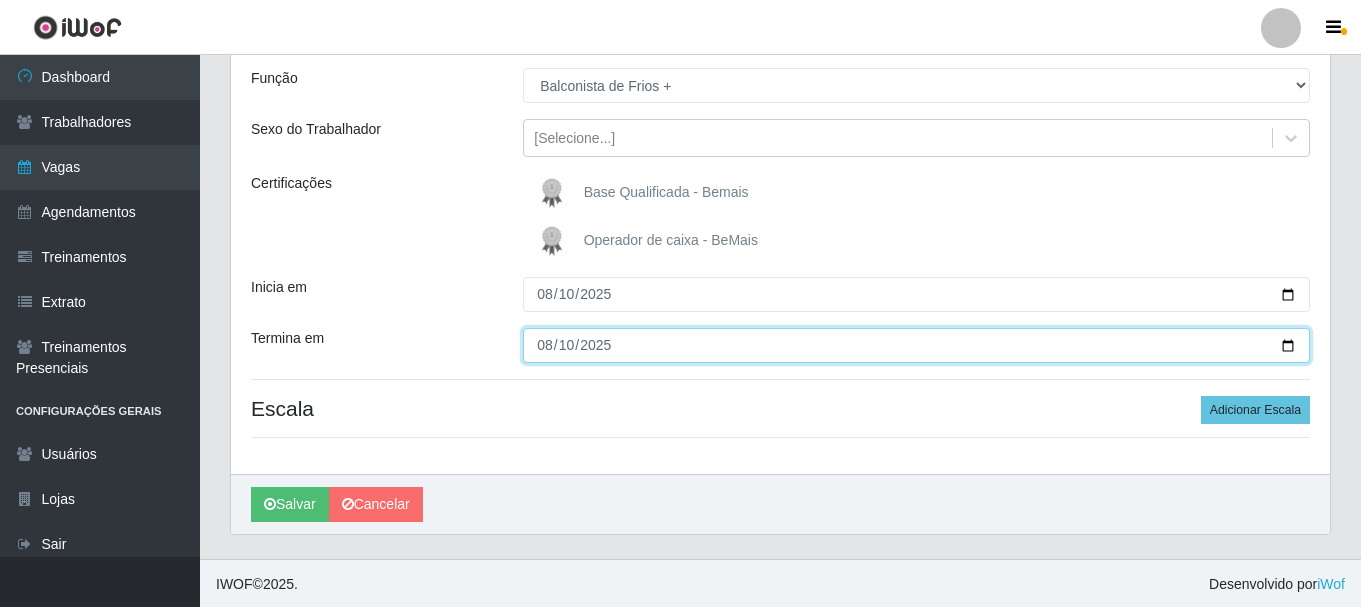 scroll, scrollTop: 177, scrollLeft: 0, axis: vertical 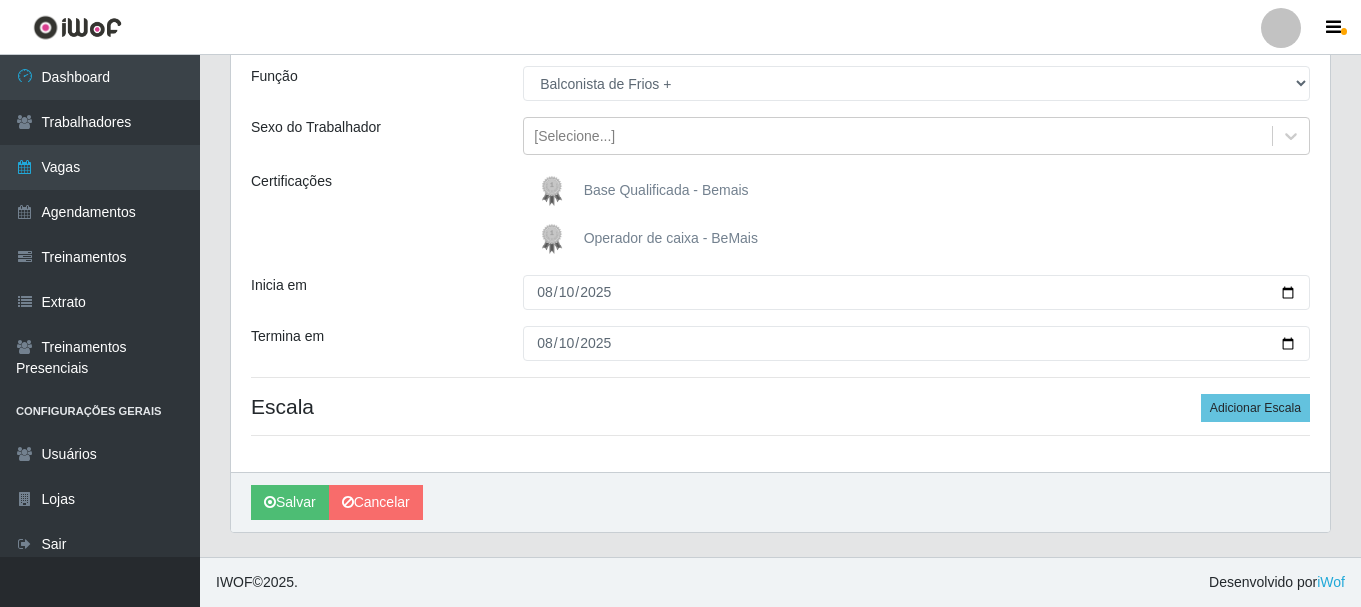 click on "Escala Adicionar Escala" at bounding box center (780, 406) 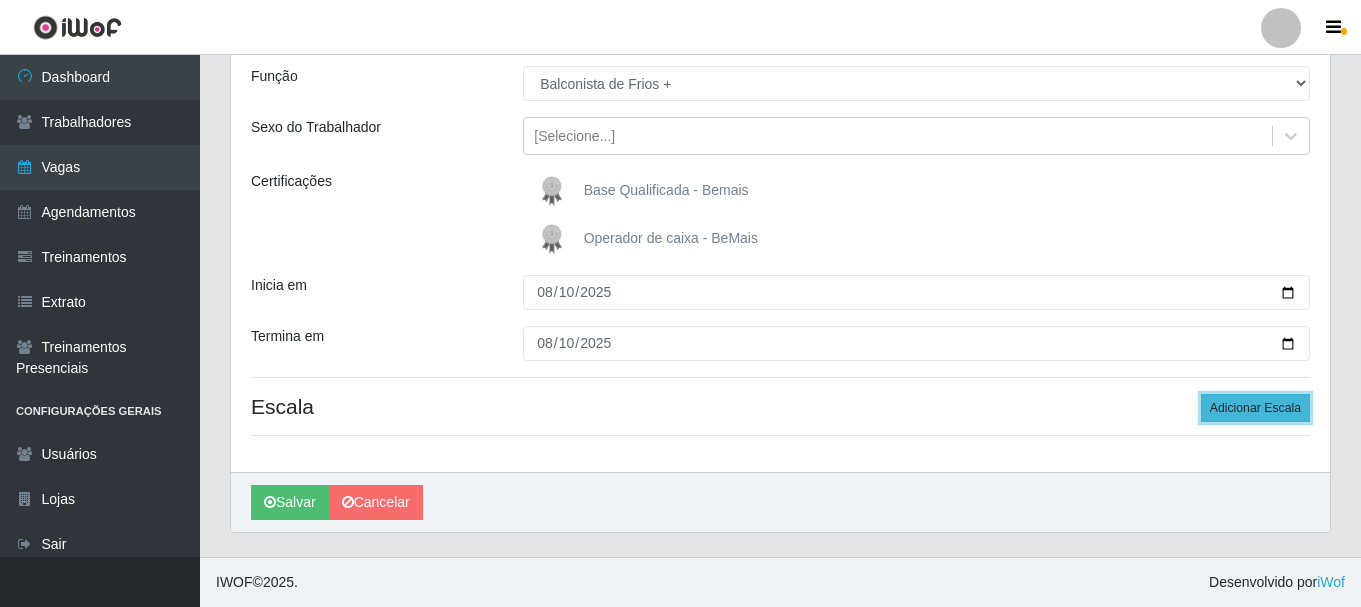 click on "Adicionar Escala" at bounding box center [1255, 408] 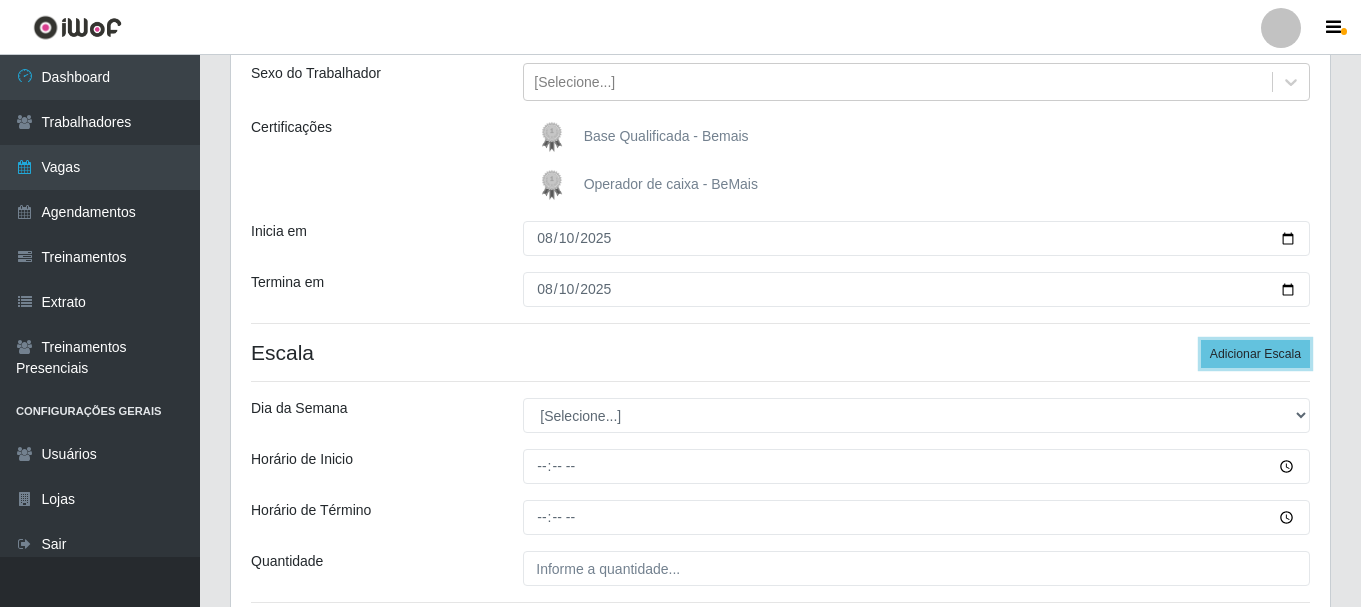 scroll, scrollTop: 277, scrollLeft: 0, axis: vertical 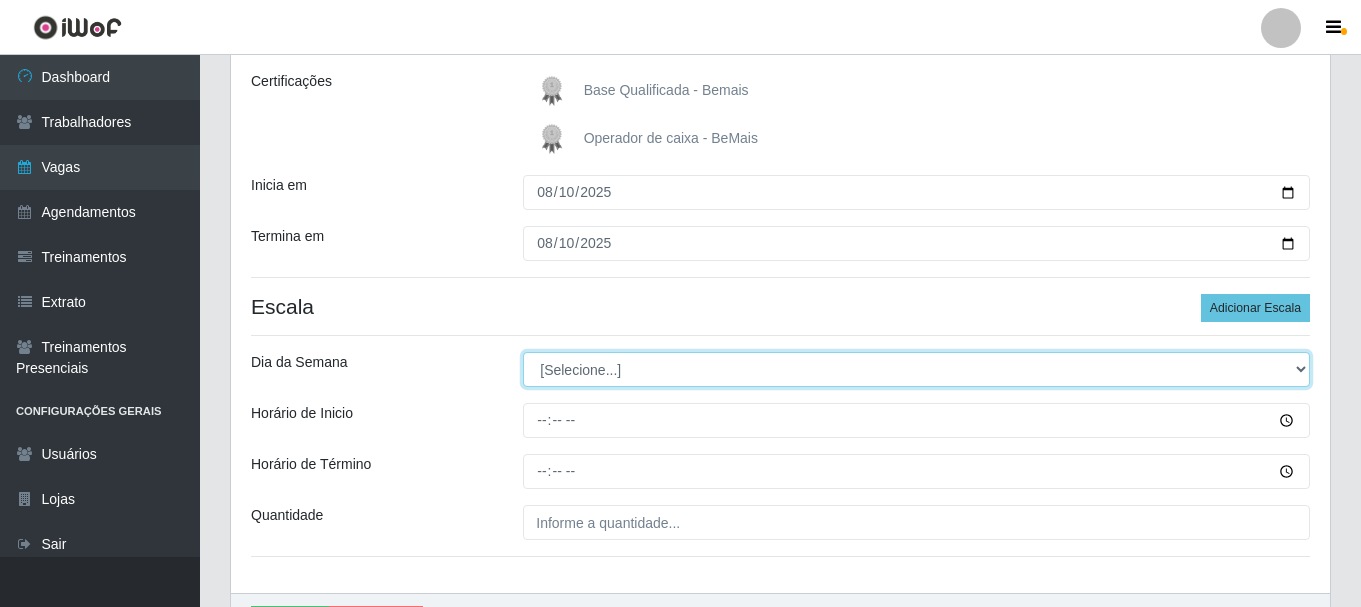 click on "[Selecione...] Segunda Terça Quarta Quinta Sexta Sábado Domingo" at bounding box center (916, 369) 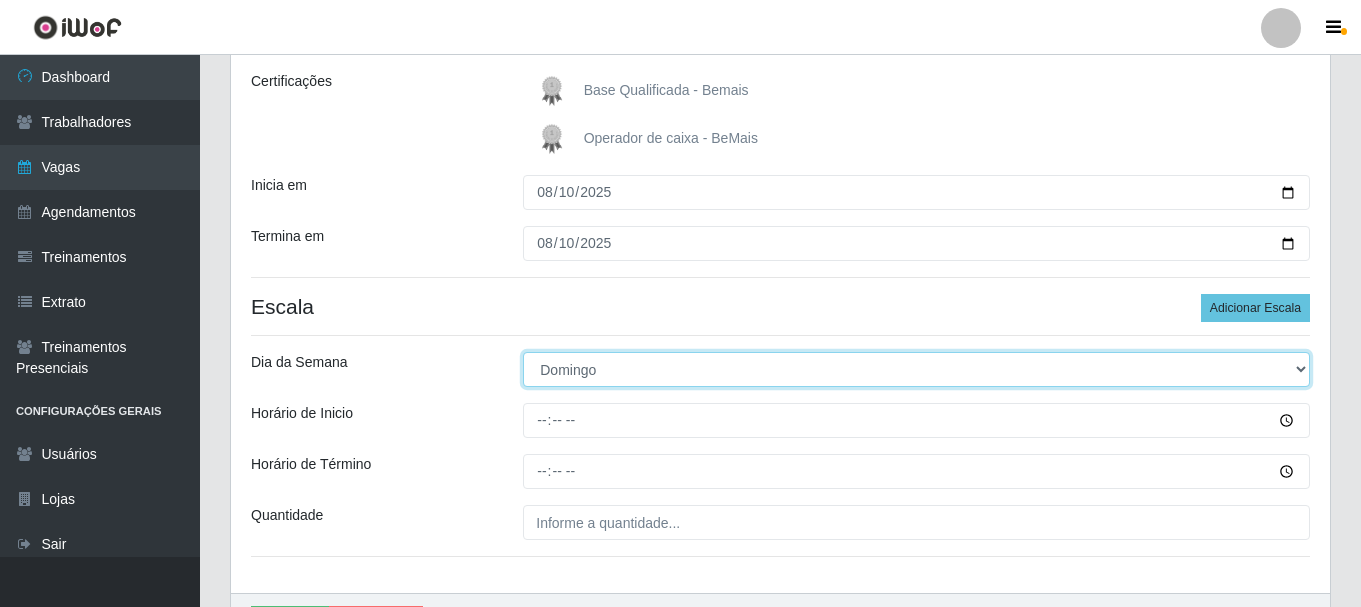click on "[Selecione...] Segunda Terça Quarta Quinta Sexta Sábado Domingo" at bounding box center (916, 369) 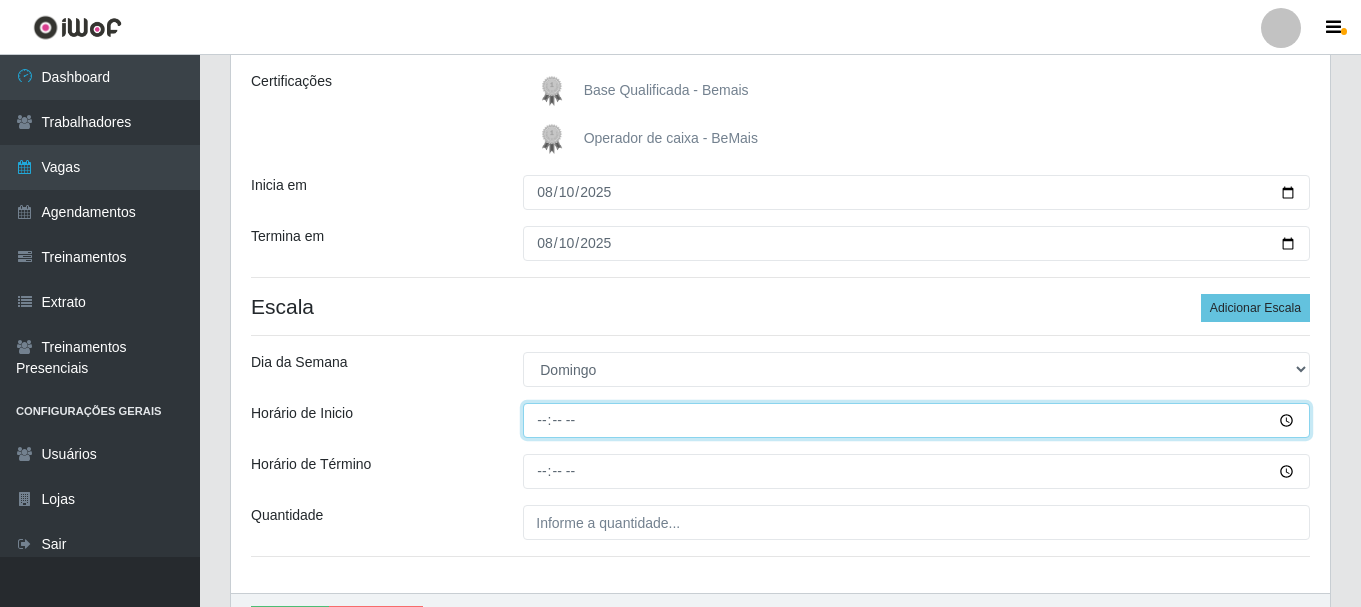 click on "Horário de Inicio" at bounding box center [916, 420] 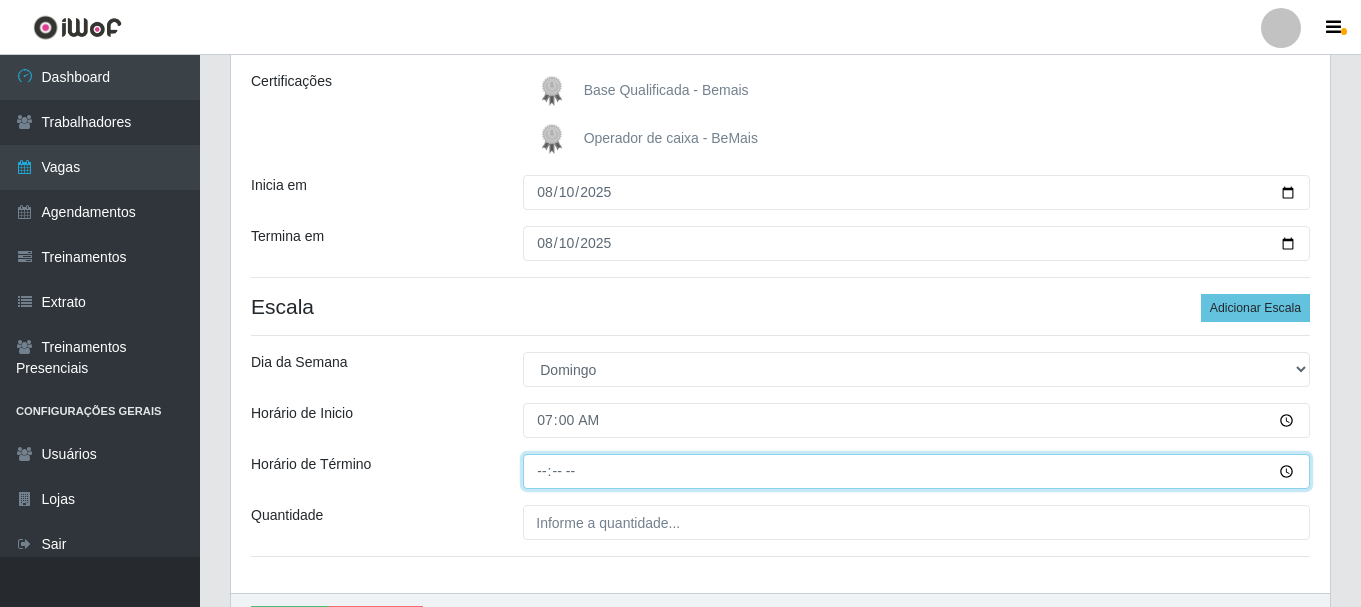click on "Horário de Término" at bounding box center [916, 471] 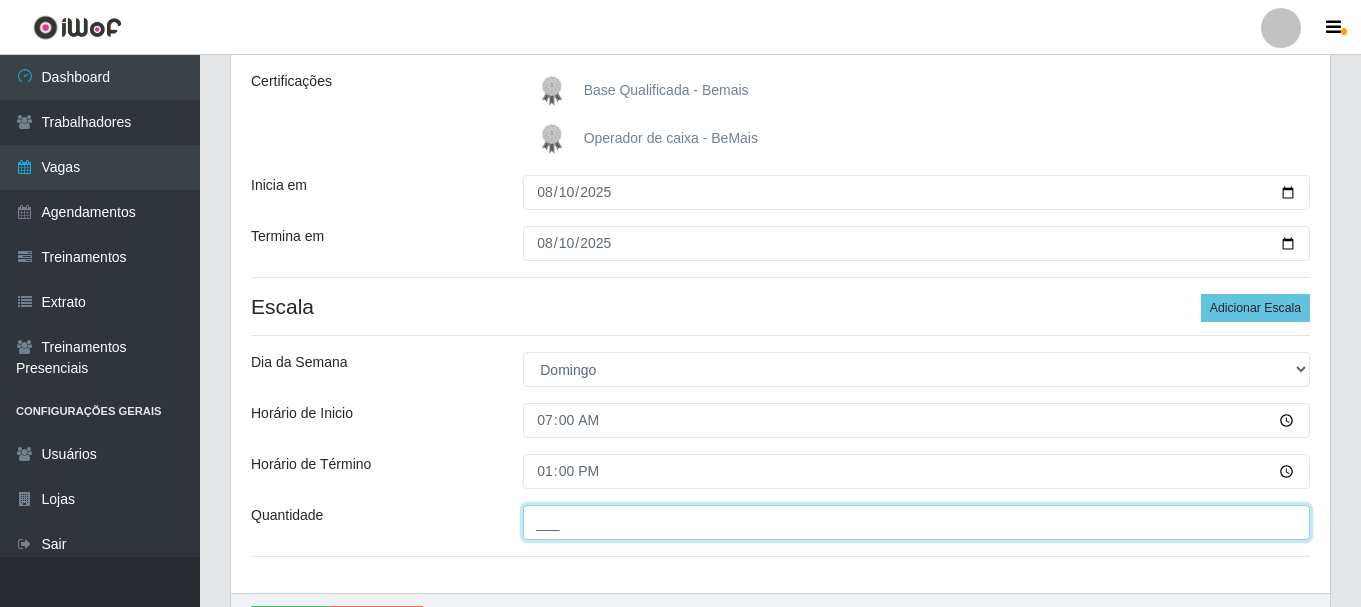 drag, startPoint x: 769, startPoint y: 525, endPoint x: 791, endPoint y: 514, distance: 24.596748 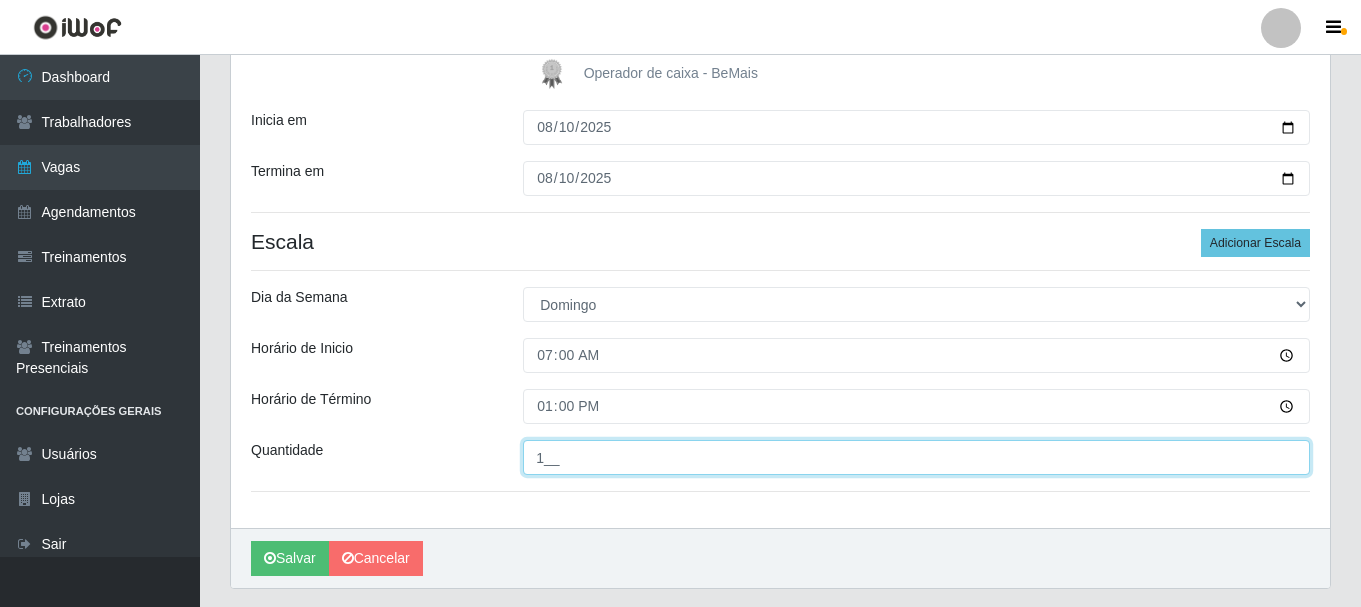 scroll, scrollTop: 398, scrollLeft: 0, axis: vertical 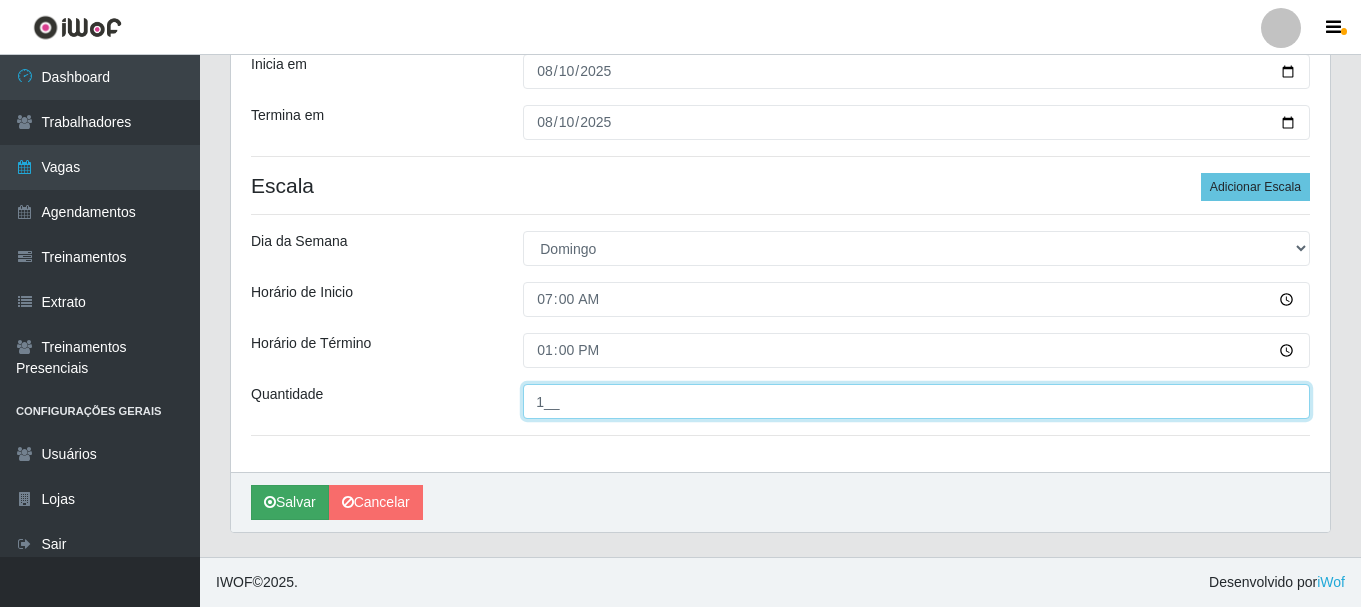 type on "1__" 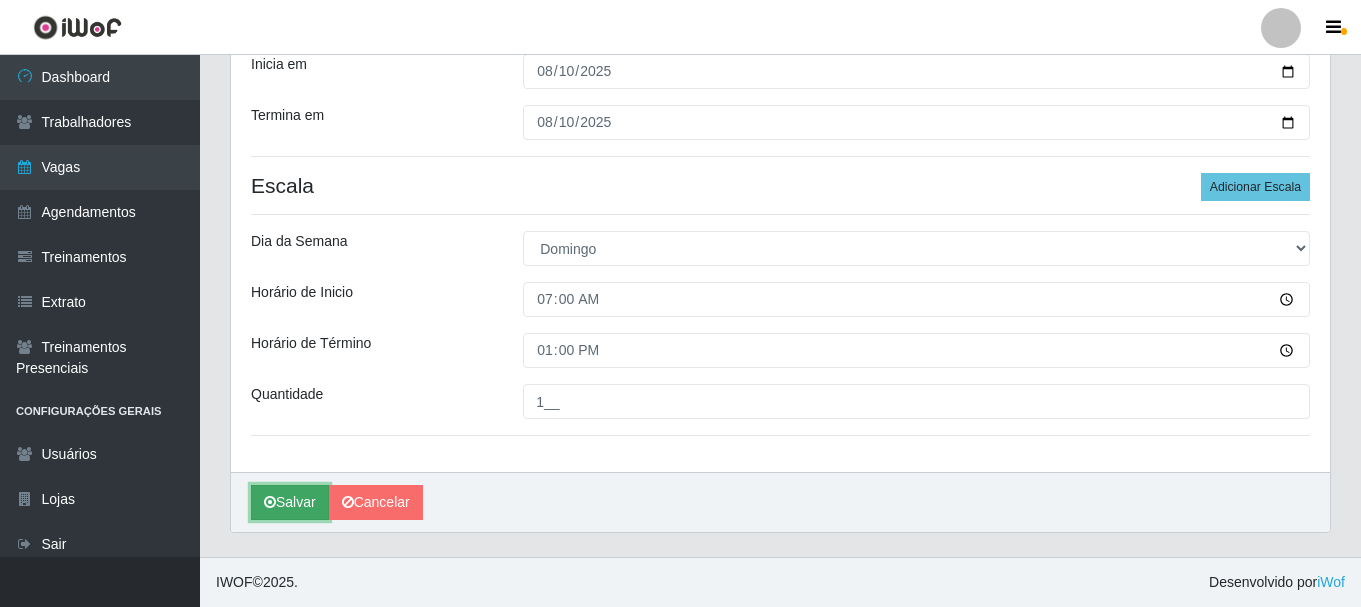 click on "Salvar" at bounding box center [290, 502] 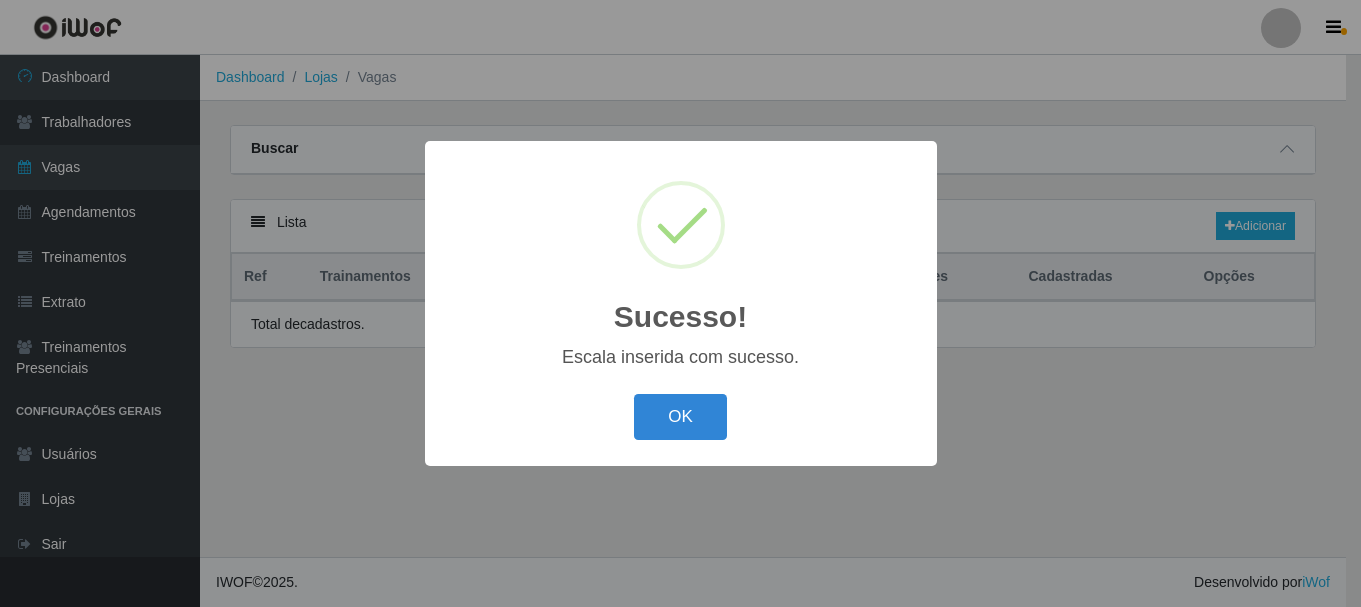 scroll, scrollTop: 0, scrollLeft: 0, axis: both 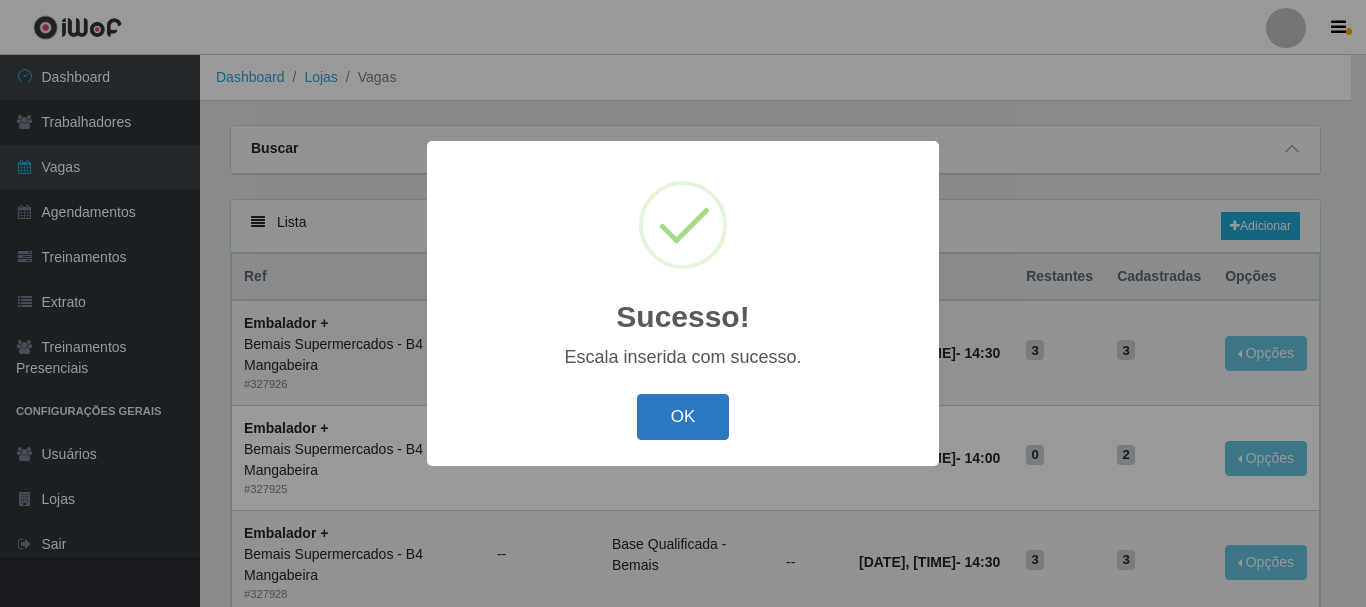 click on "OK" at bounding box center (683, 417) 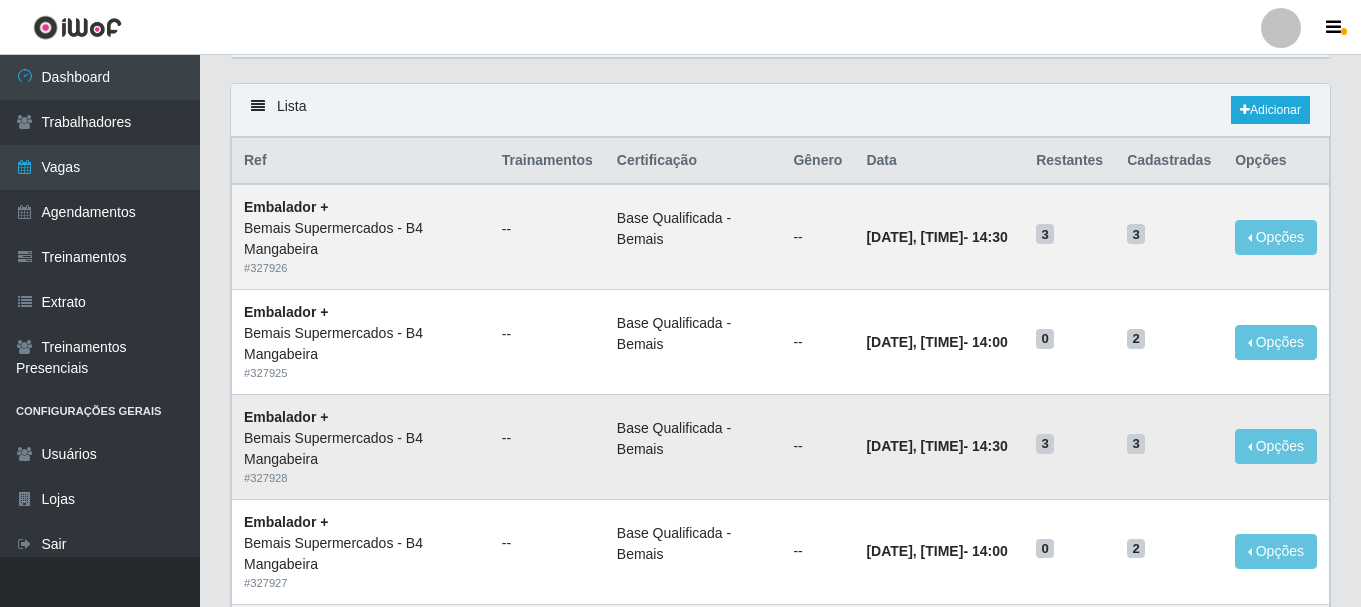scroll, scrollTop: 0, scrollLeft: 0, axis: both 